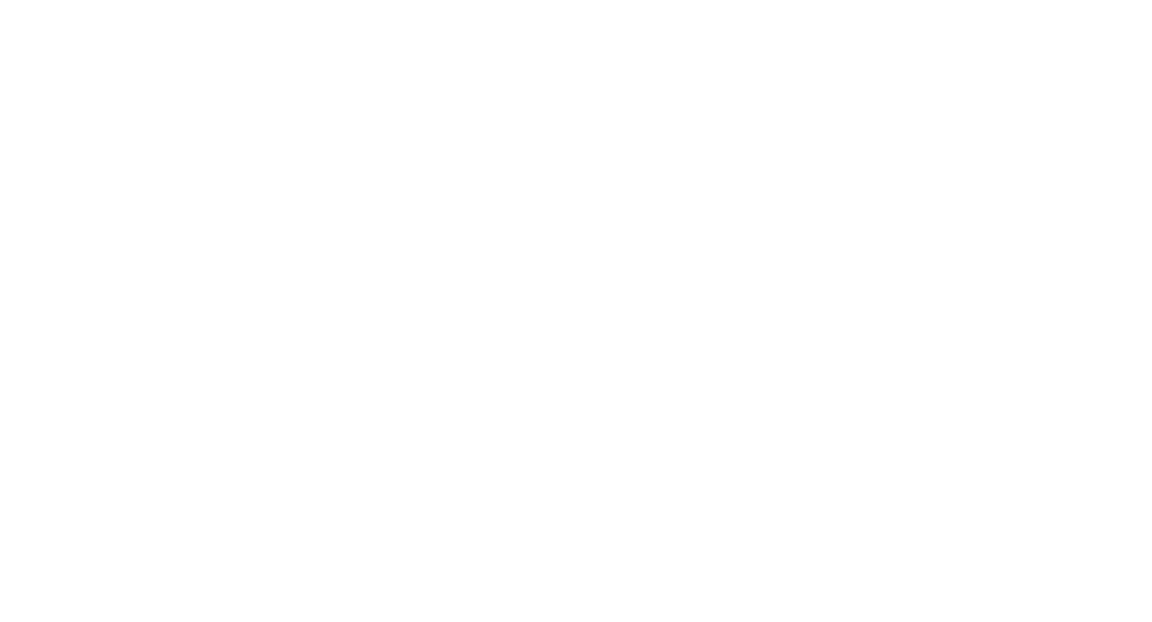 scroll, scrollTop: 0, scrollLeft: 0, axis: both 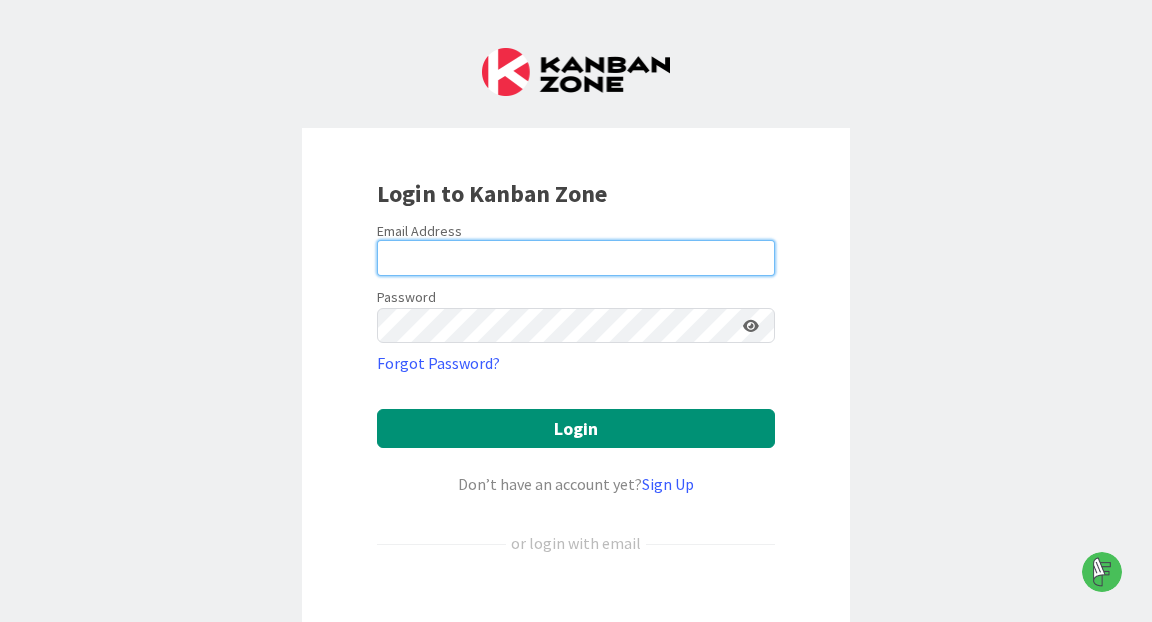 click at bounding box center (576, 258) 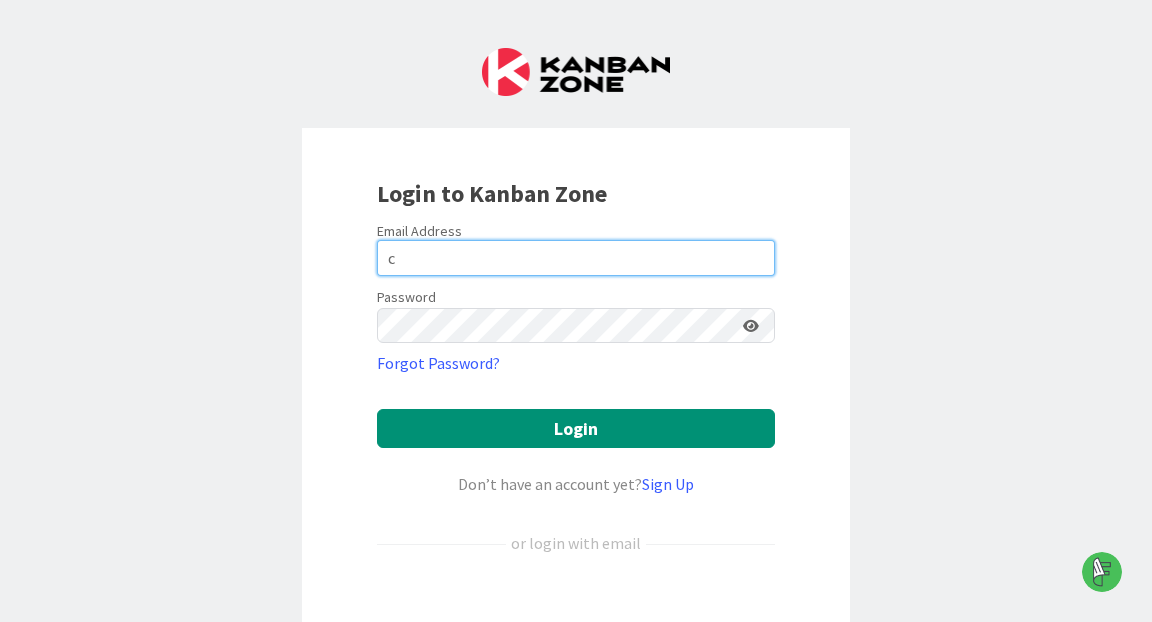 type on "[EMAIL]" 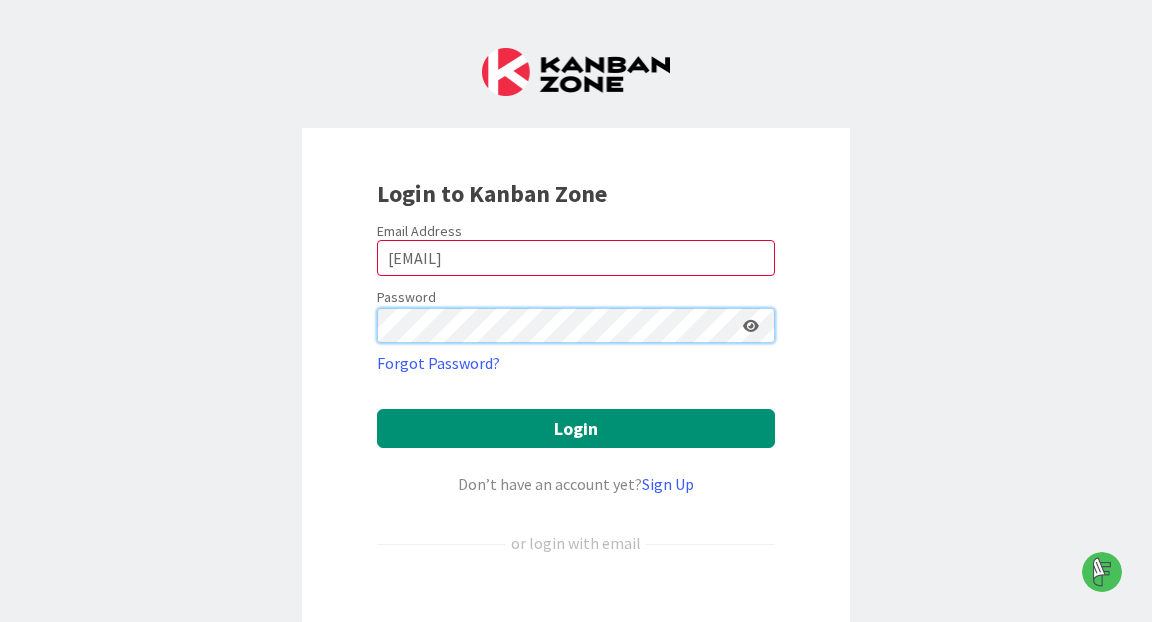 click on "Login" at bounding box center (576, 428) 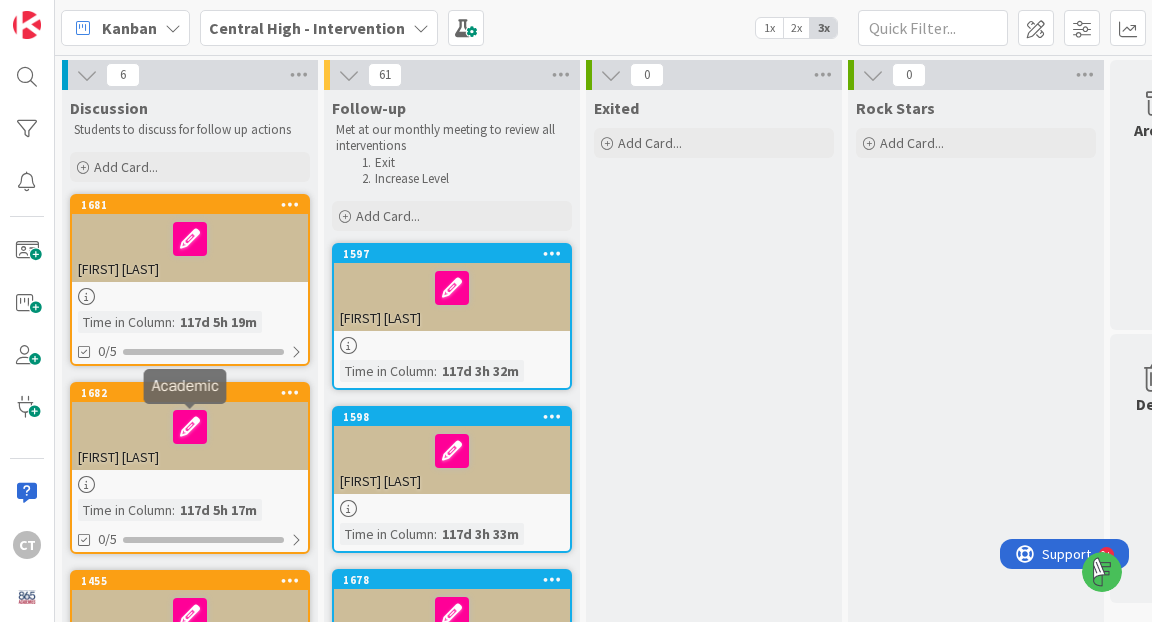 scroll, scrollTop: 0, scrollLeft: 0, axis: both 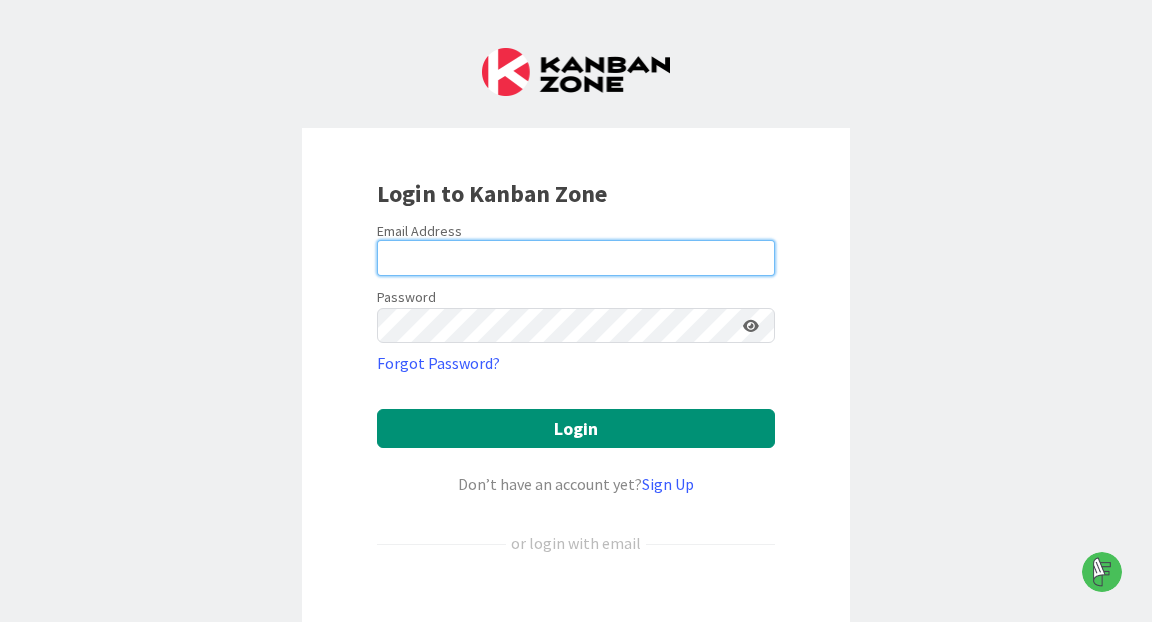 click at bounding box center (576, 258) 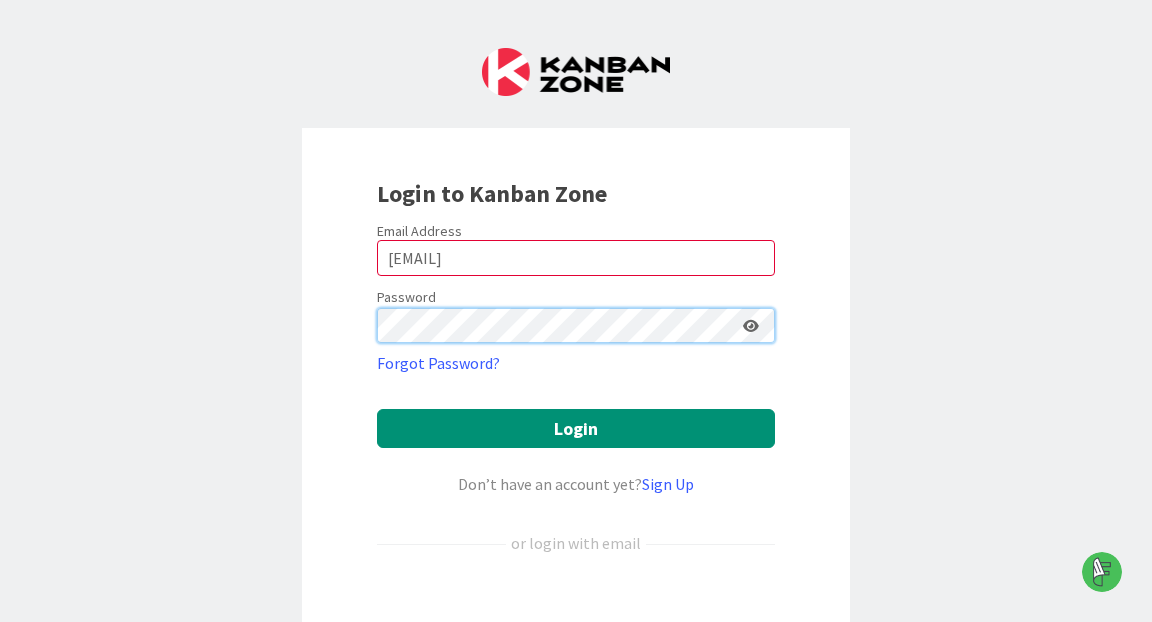 click on "Login" at bounding box center (576, 428) 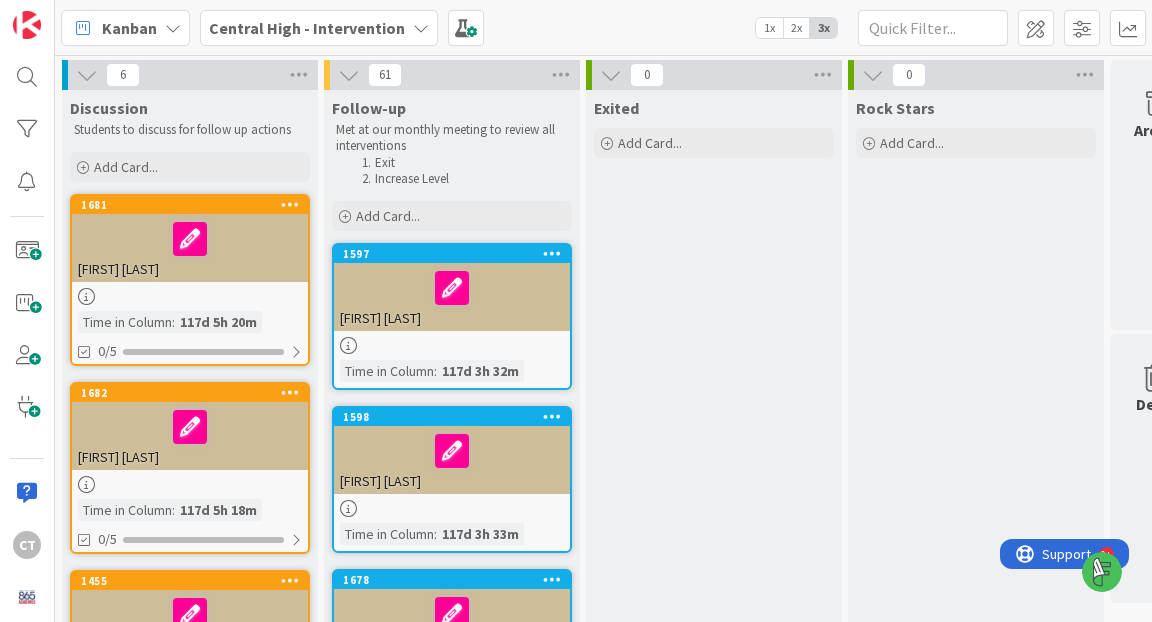 scroll, scrollTop: 0, scrollLeft: 0, axis: both 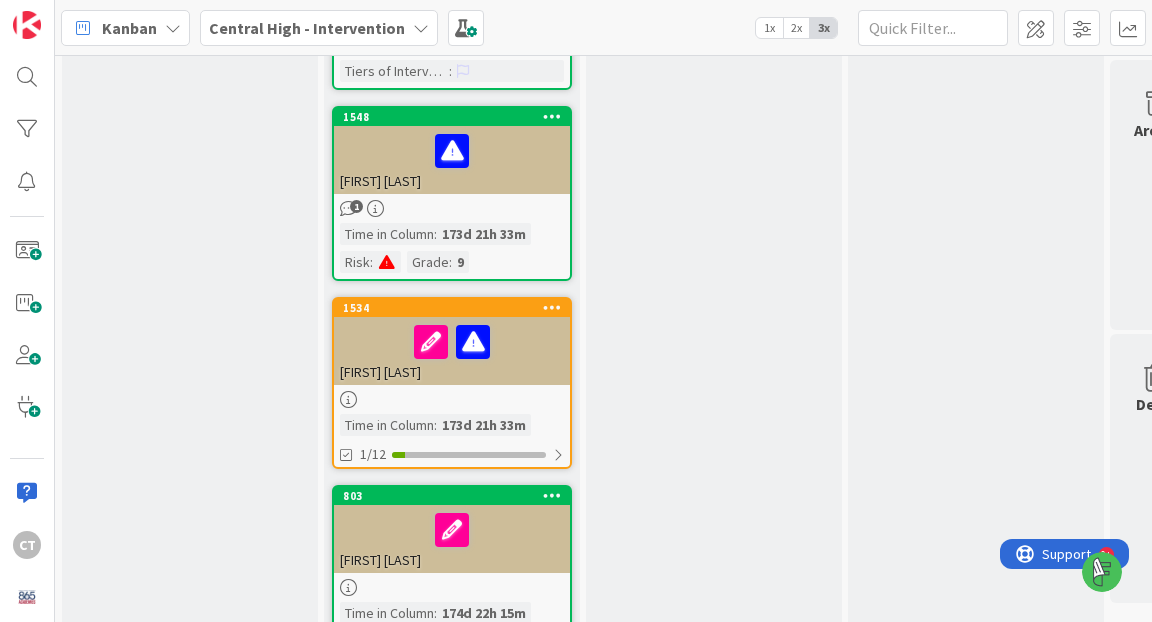 click at bounding box center [452, 342] 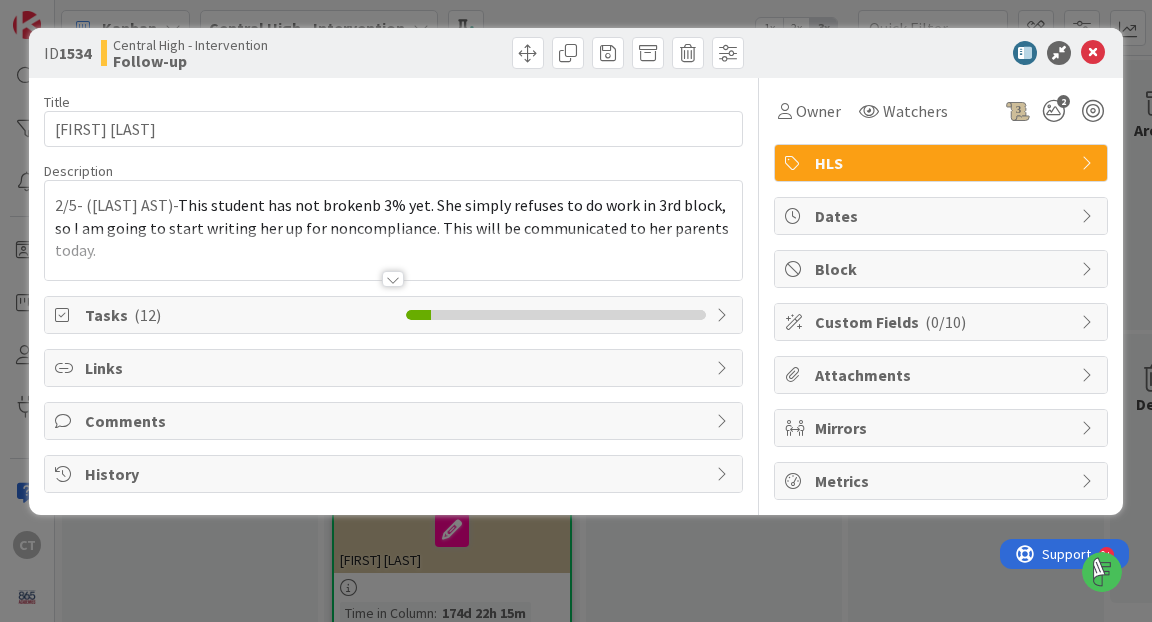 scroll, scrollTop: 0, scrollLeft: 0, axis: both 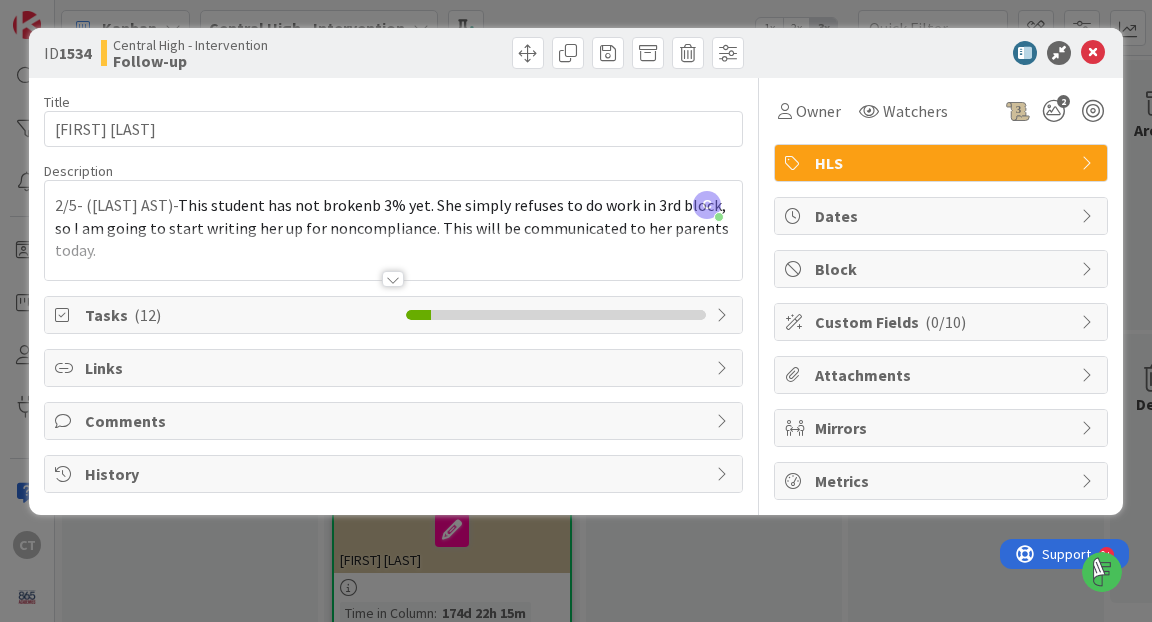 click at bounding box center (393, 279) 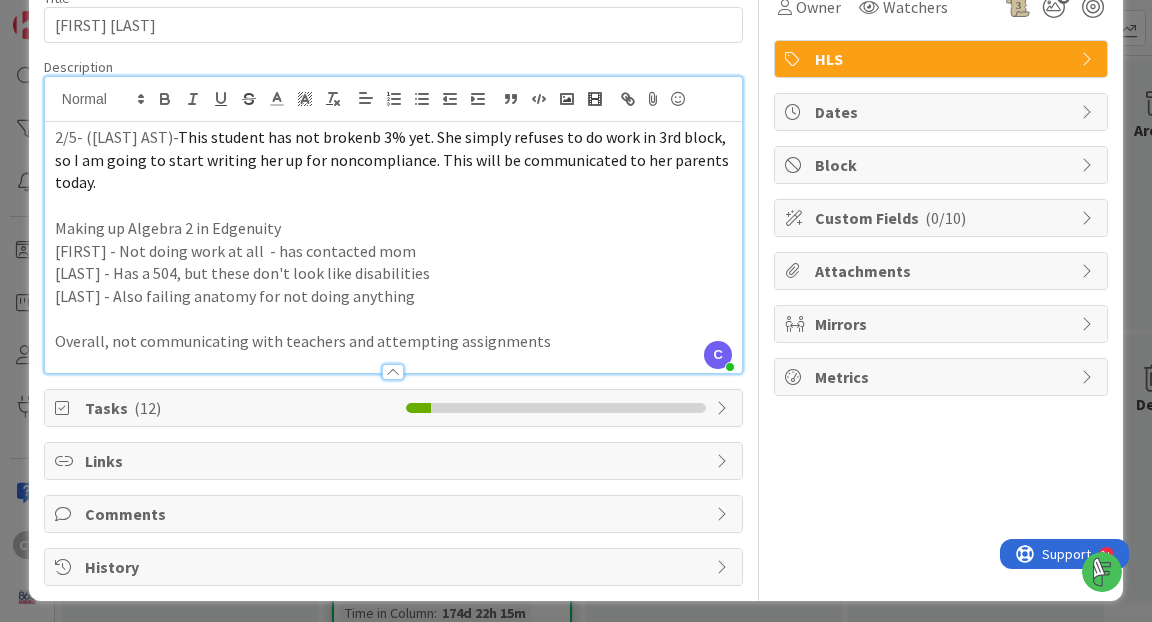 scroll, scrollTop: 108, scrollLeft: 0, axis: vertical 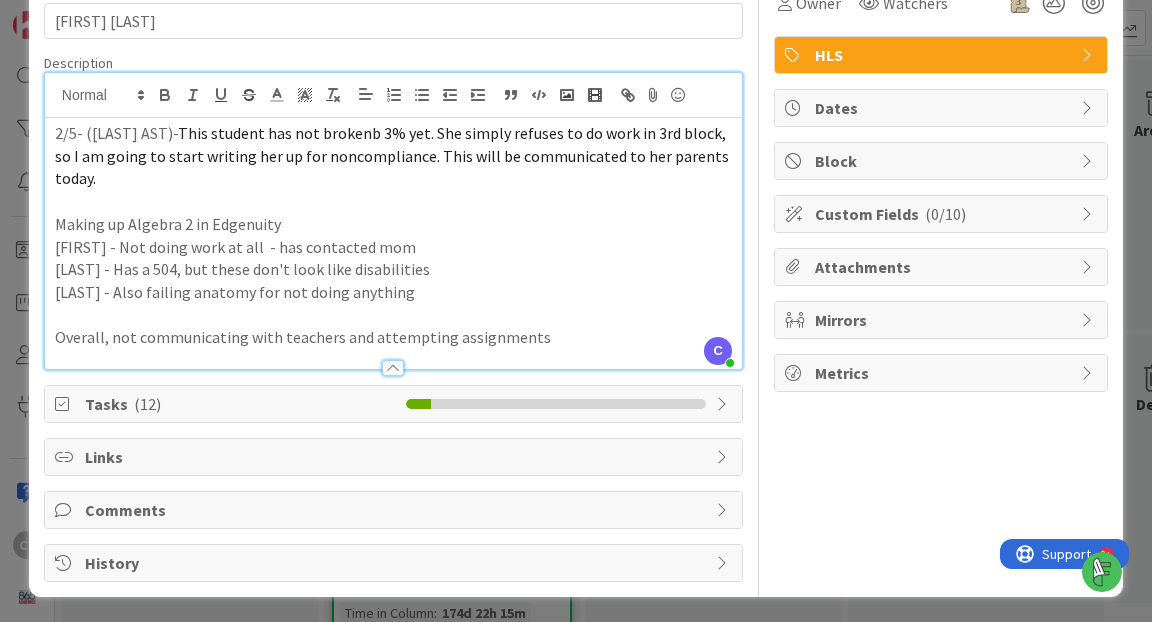 click on "Tasks ( 12 )" at bounding box center (240, 404) 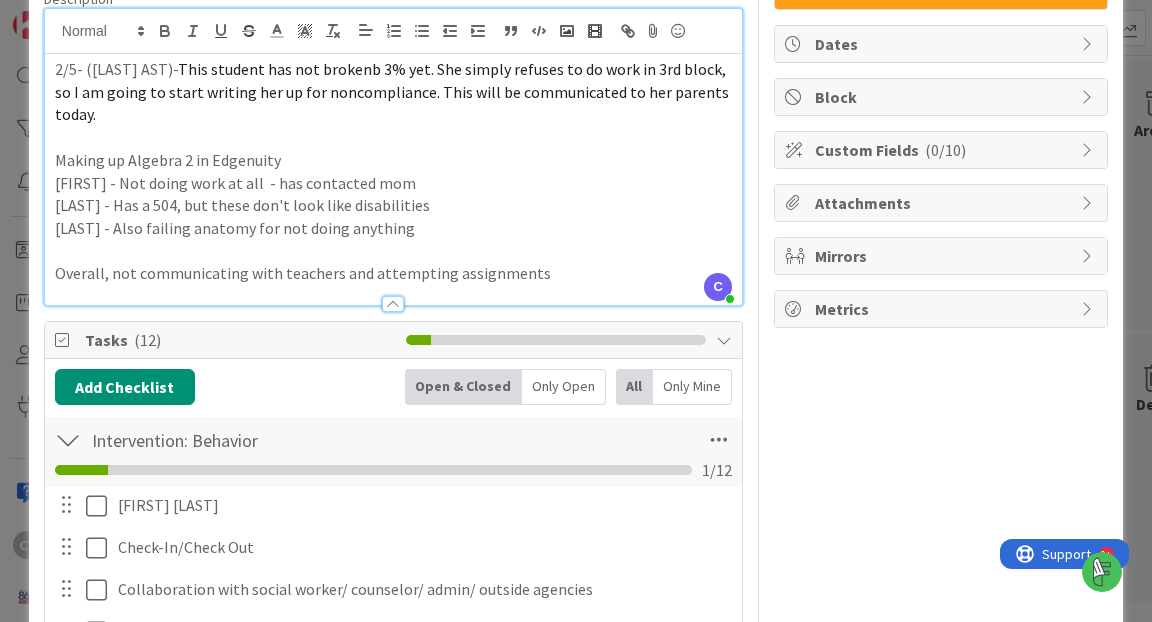 scroll, scrollTop: 0, scrollLeft: 0, axis: both 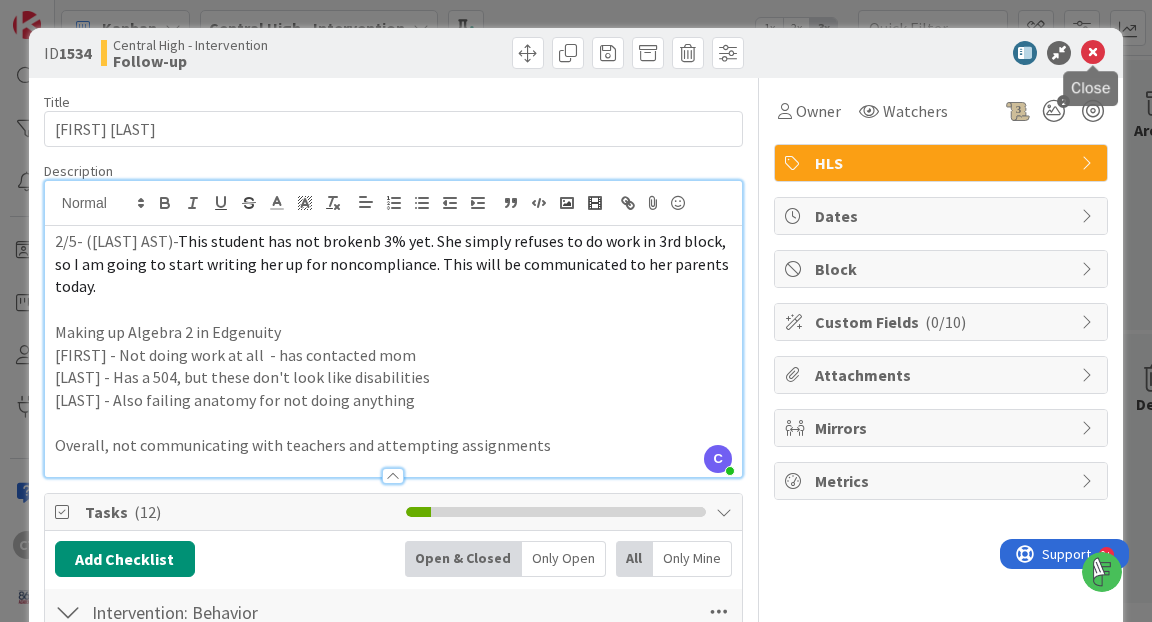 click at bounding box center (1093, 53) 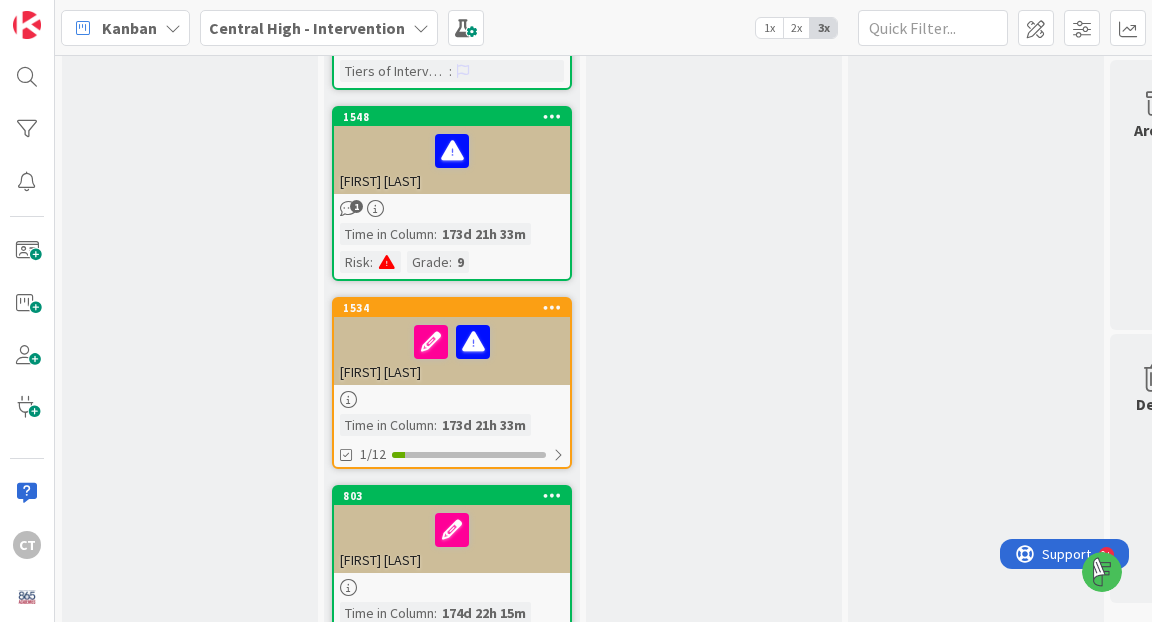 scroll, scrollTop: 0, scrollLeft: 0, axis: both 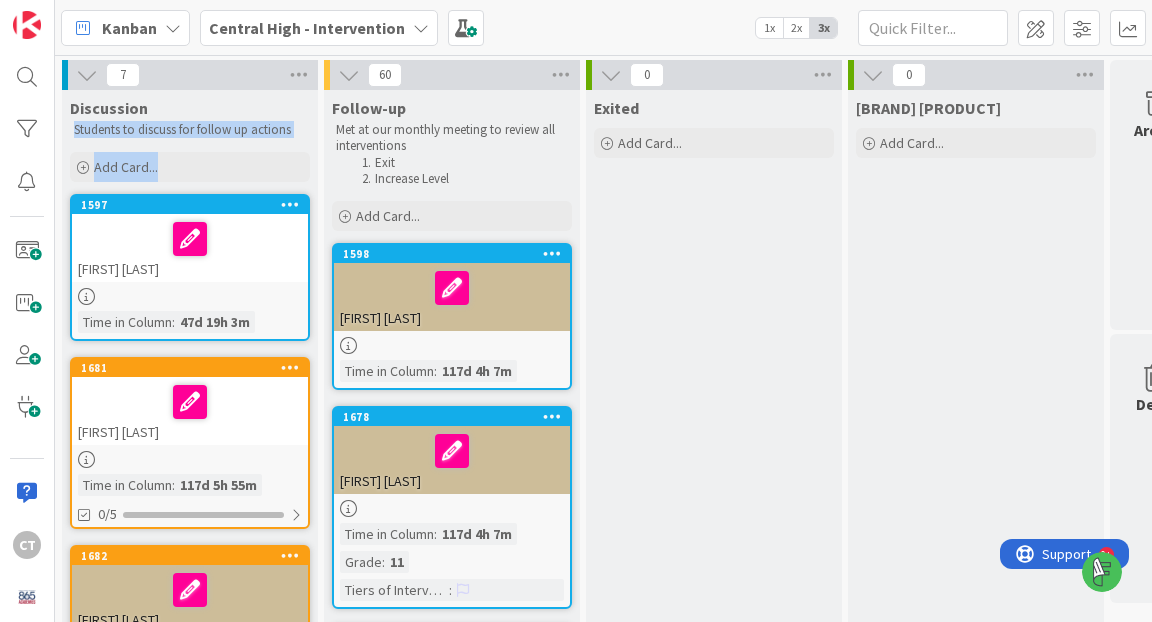 drag, startPoint x: 303, startPoint y: 292, endPoint x: 300, endPoint y: 101, distance: 191.02356 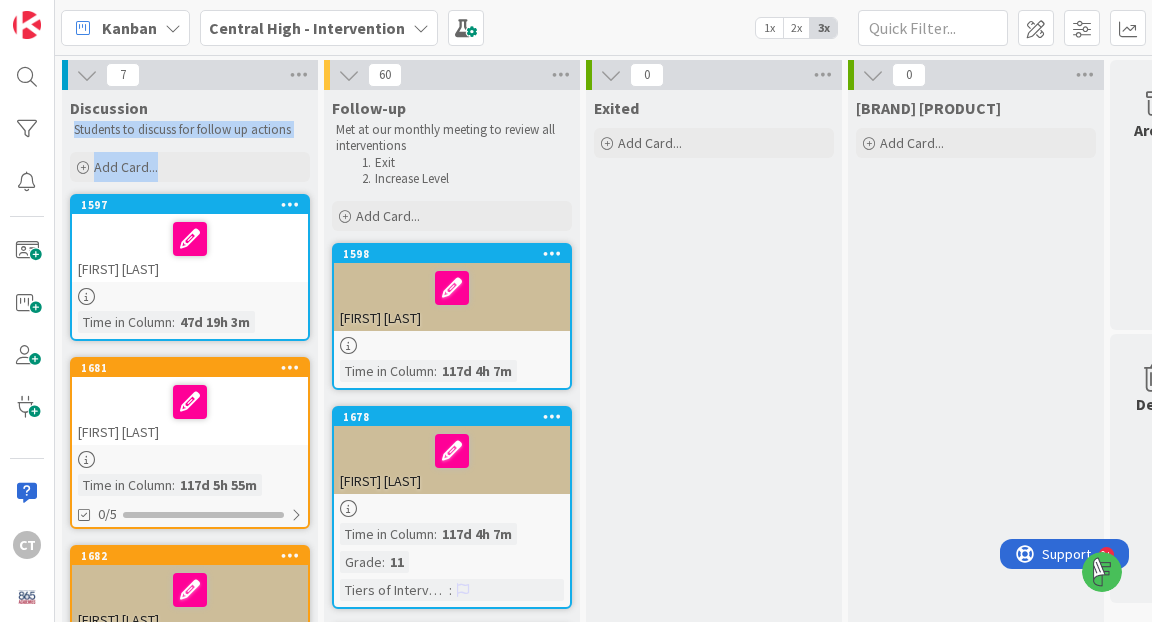 click on "Discussion Students to discuss for follow up actions Add Card..." at bounding box center (190, 138) 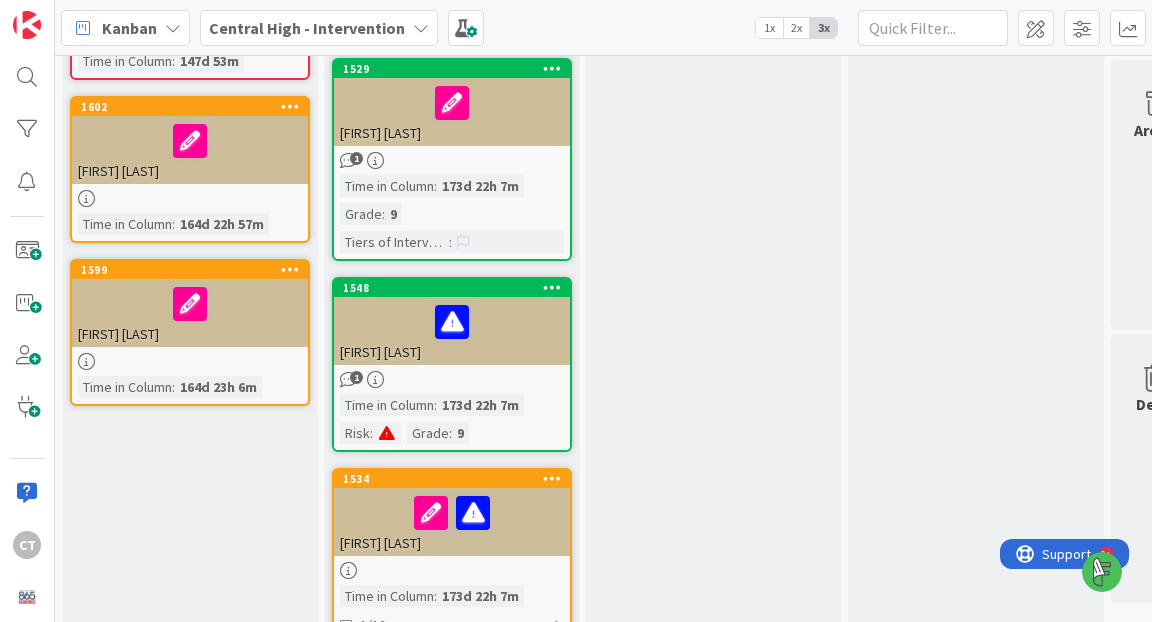 scroll, scrollTop: 1047, scrollLeft: 0, axis: vertical 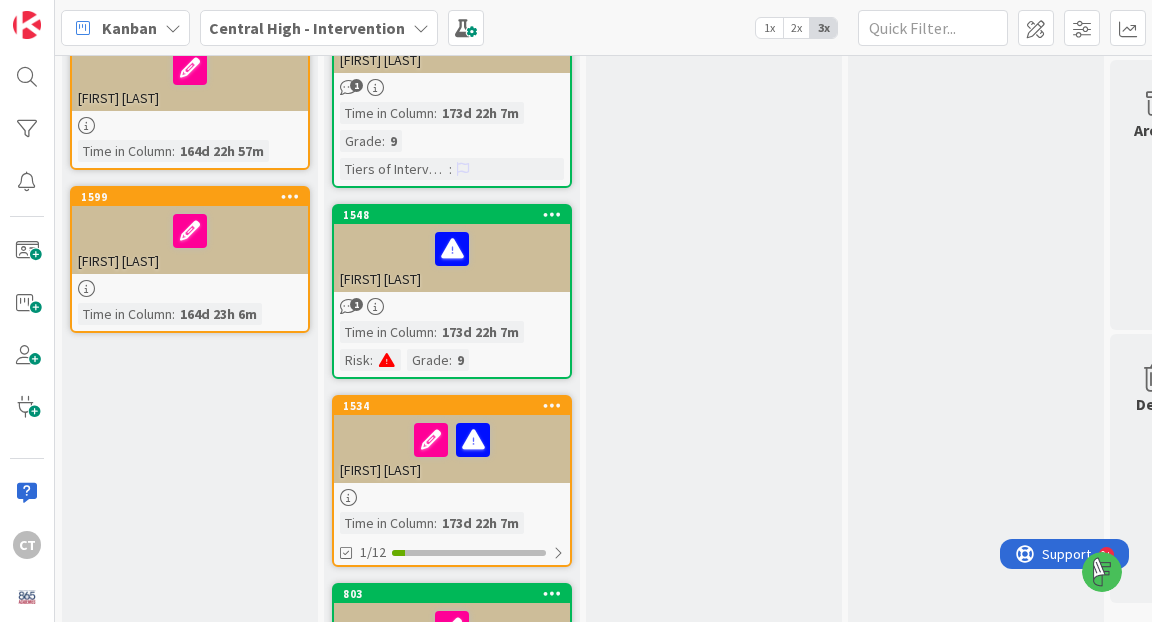 click at bounding box center [452, 440] 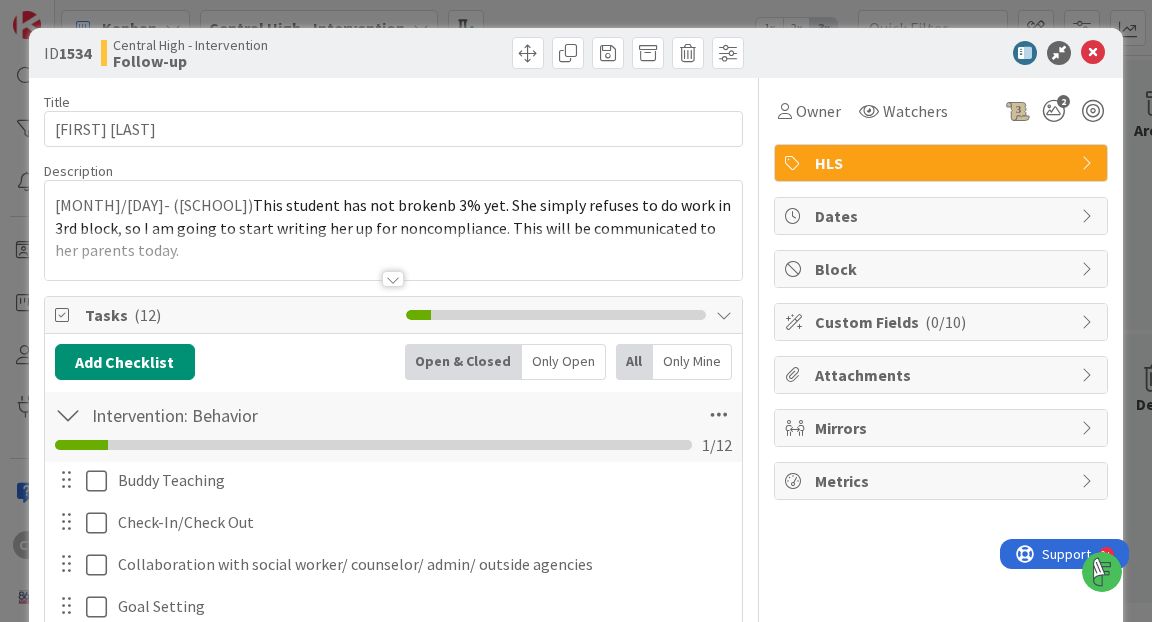 scroll, scrollTop: 0, scrollLeft: 0, axis: both 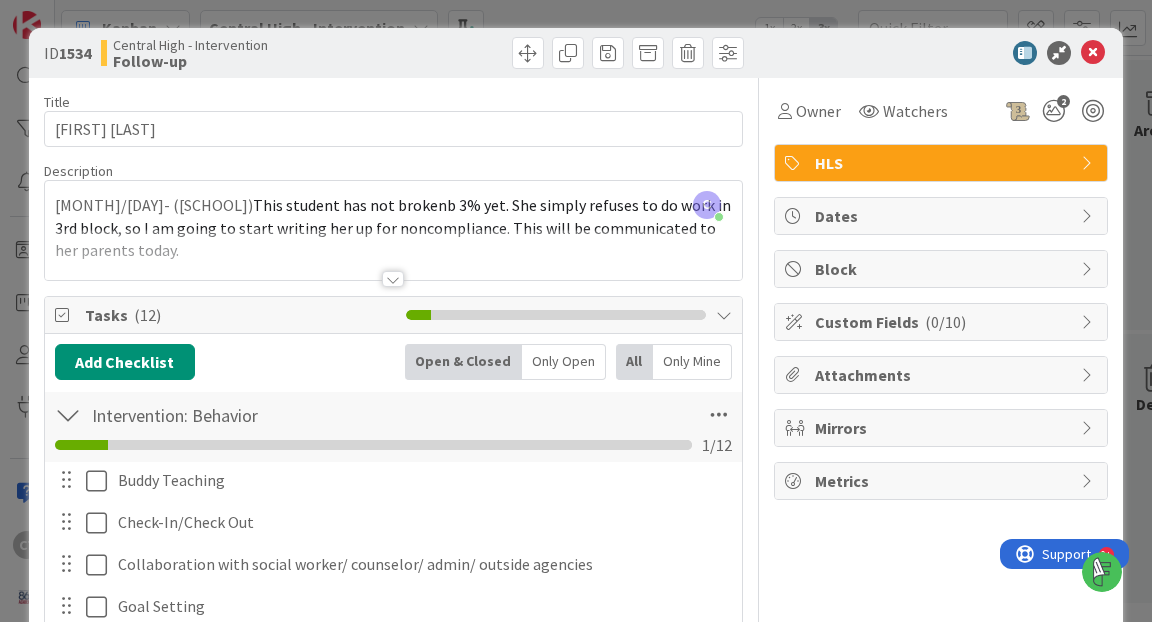 click on "HLS" at bounding box center [941, 163] 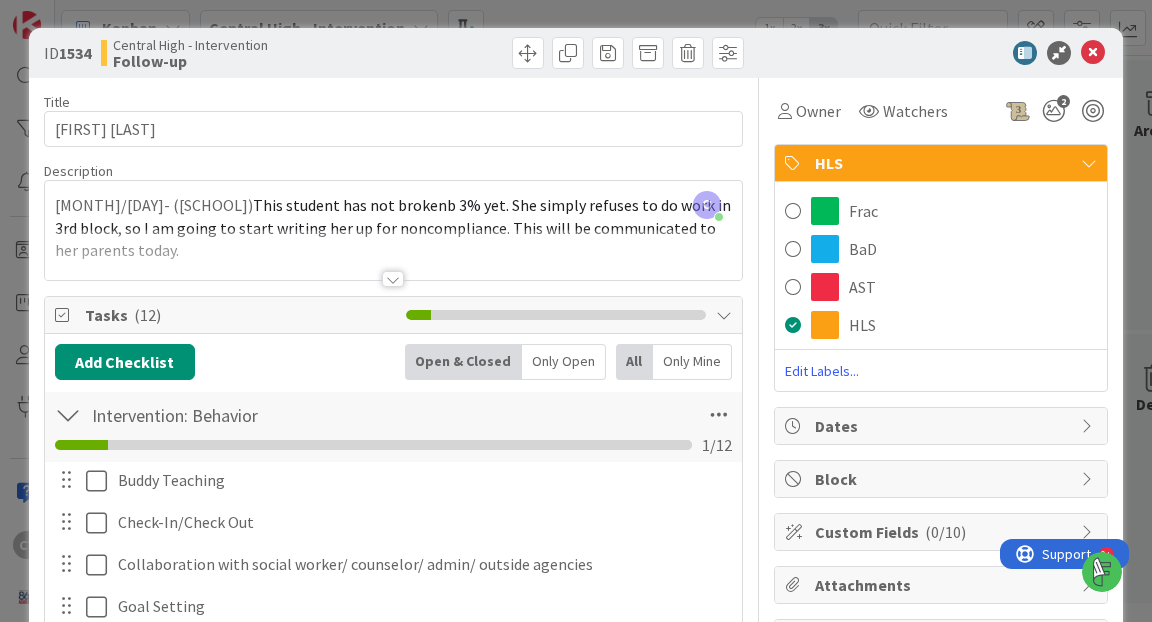 click on "ID  1534 Central High - Intervention Follow-up" at bounding box center [576, 53] 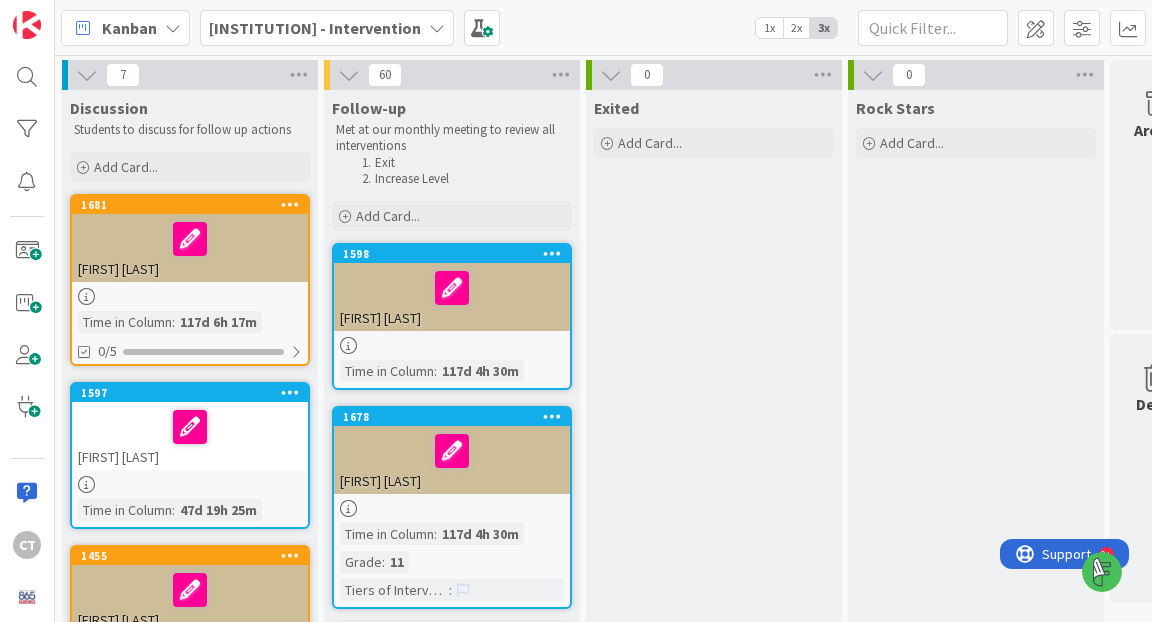 scroll, scrollTop: 0, scrollLeft: 0, axis: both 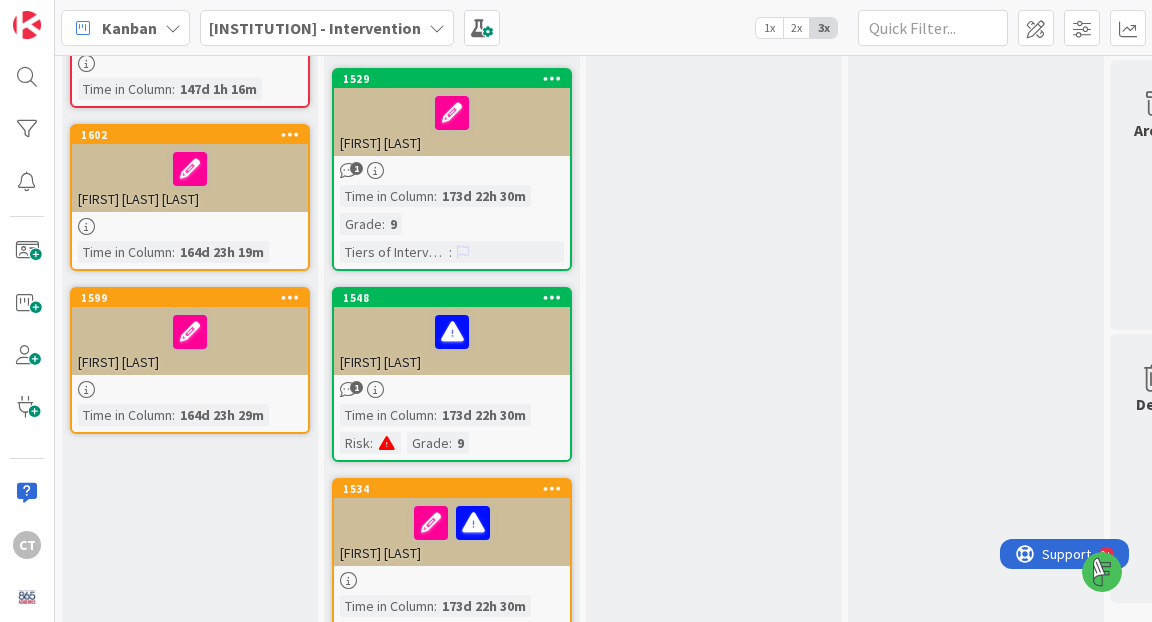 click at bounding box center [452, 332] 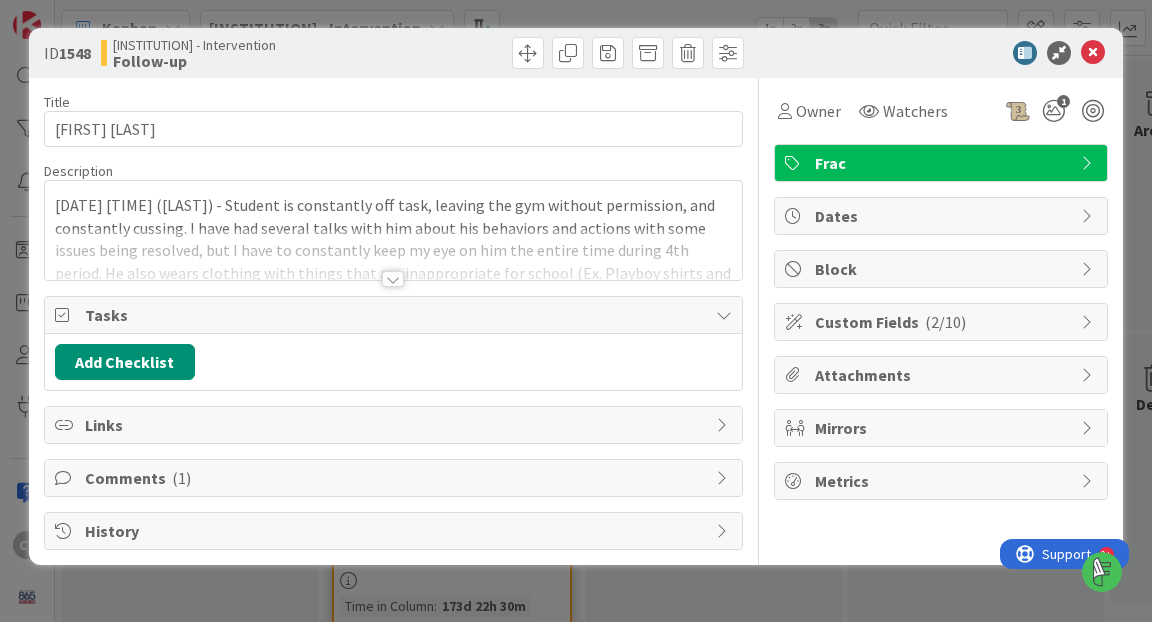 scroll, scrollTop: 0, scrollLeft: 0, axis: both 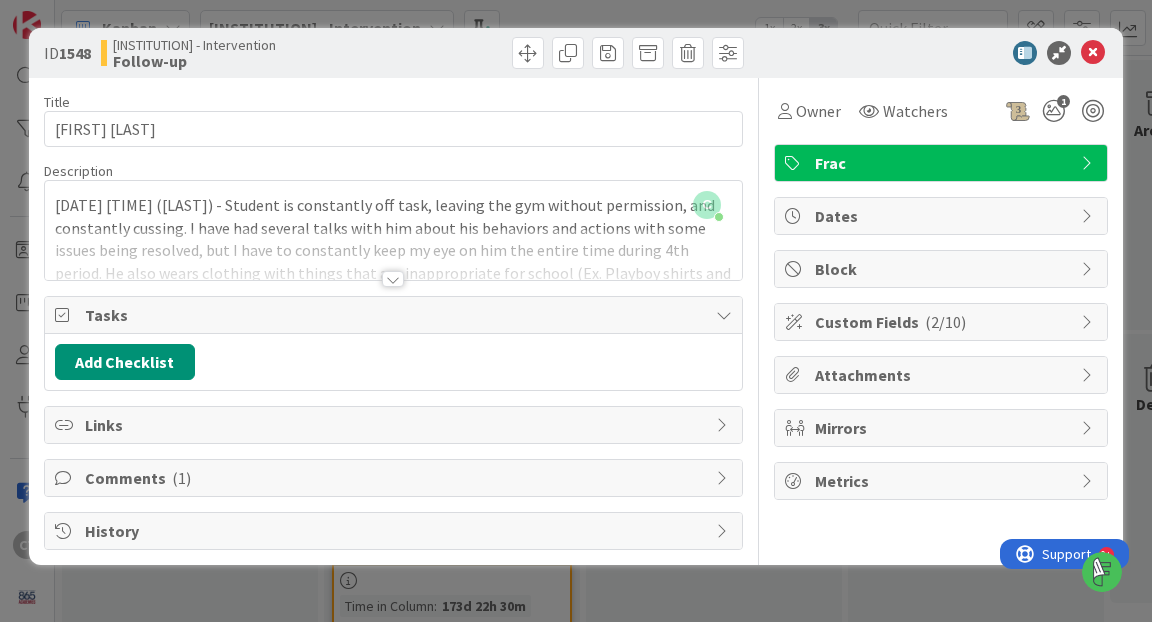 drag, startPoint x: 375, startPoint y: 347, endPoint x: 416, endPoint y: 271, distance: 86.35392 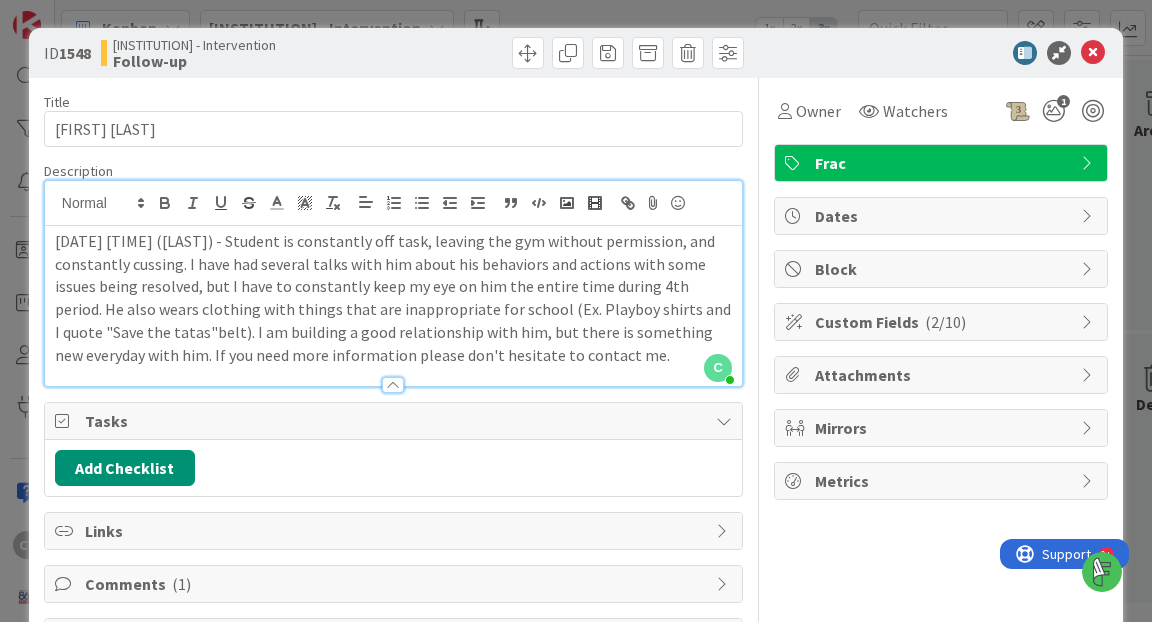 click on "Tasks" at bounding box center (395, 421) 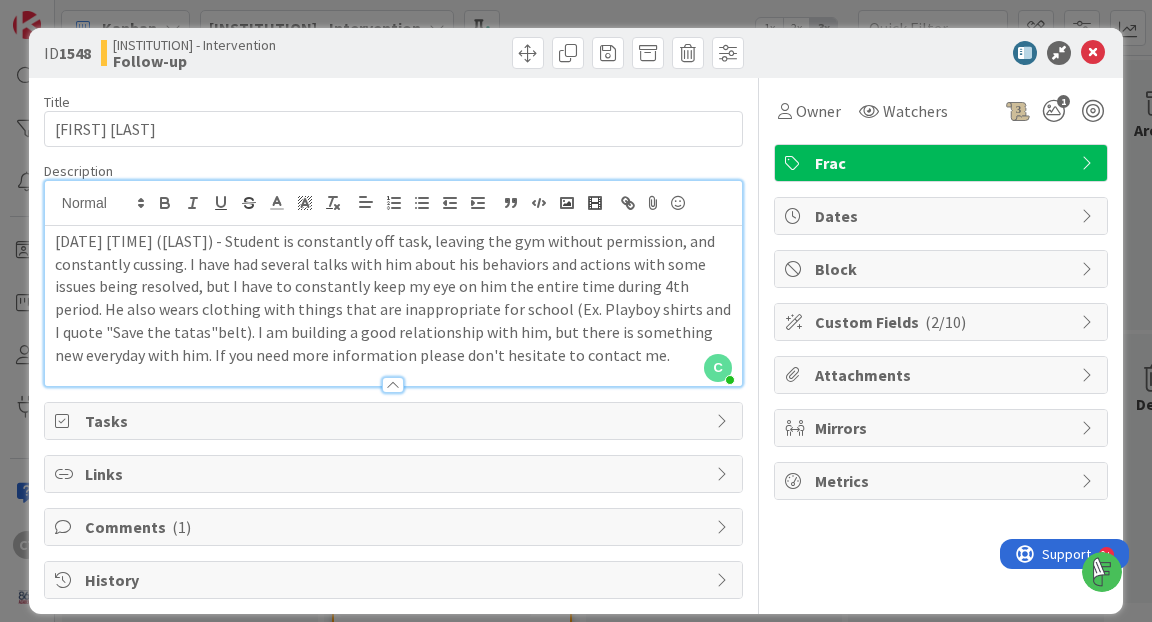scroll, scrollTop: 17, scrollLeft: 0, axis: vertical 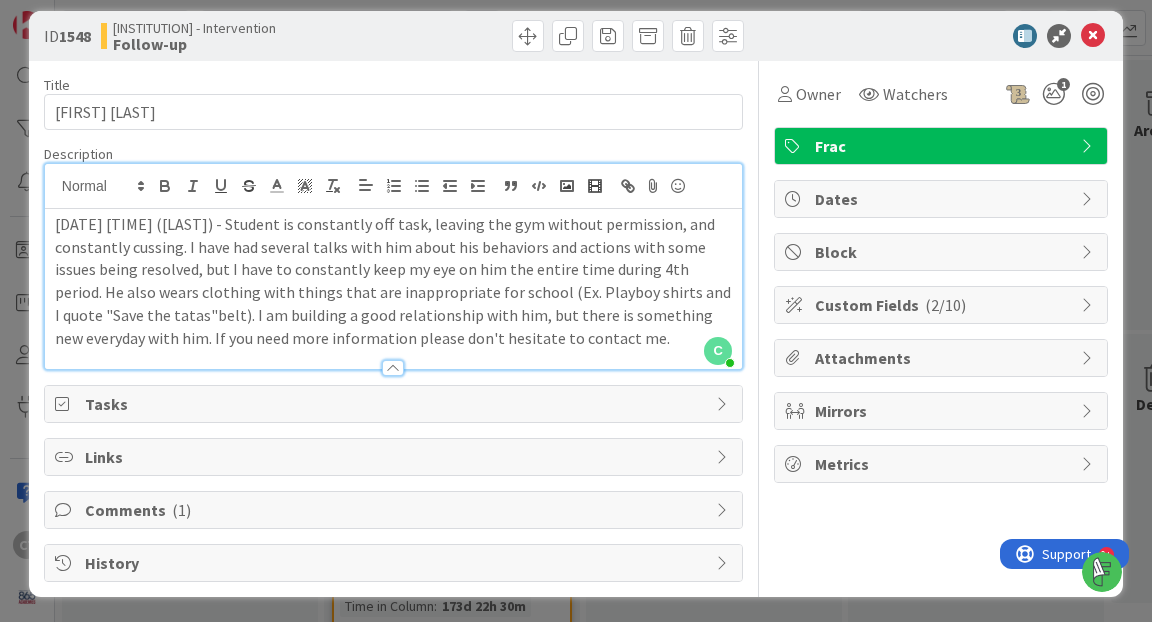 click on "[DATE]" at bounding box center (945, 305) 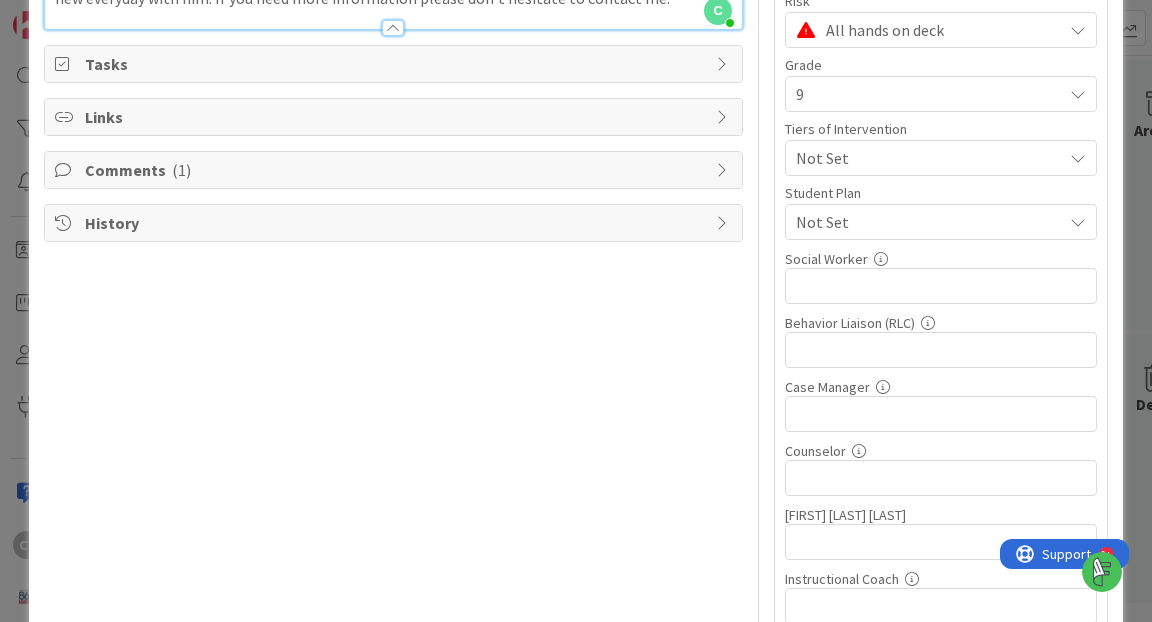 scroll, scrollTop: 0, scrollLeft: 0, axis: both 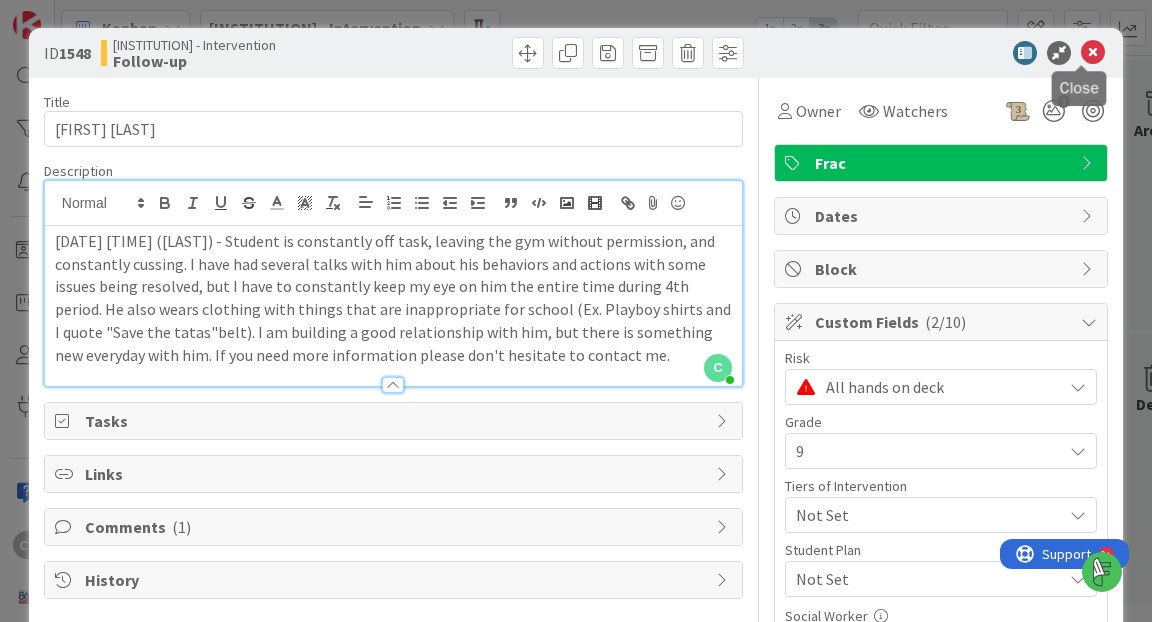 click at bounding box center (1093, 53) 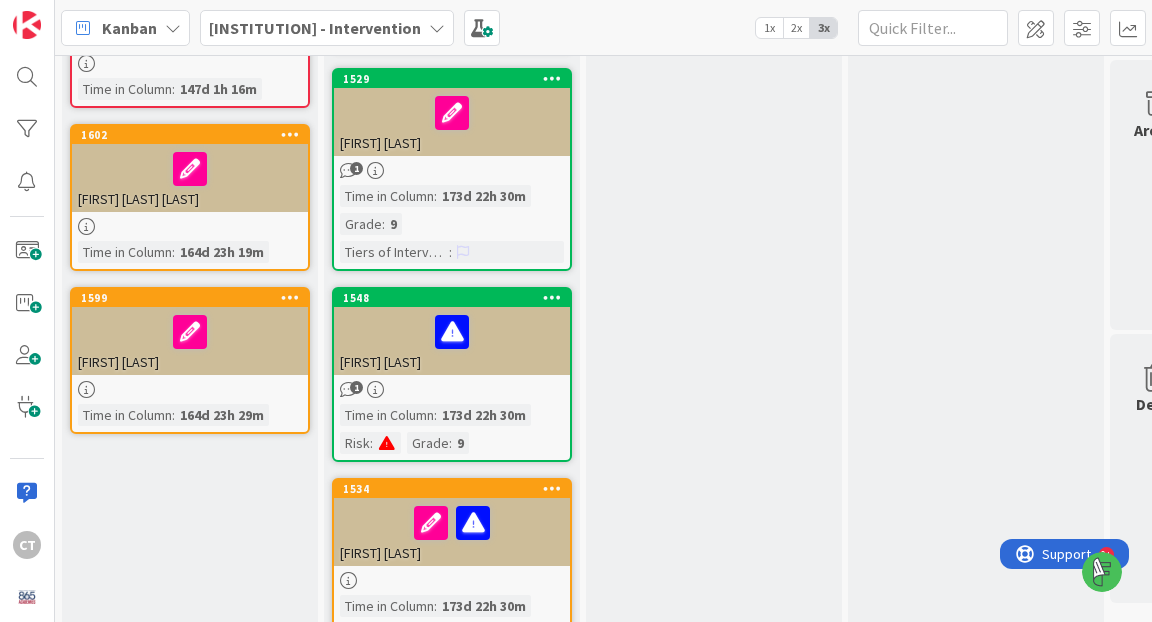 scroll, scrollTop: 0, scrollLeft: 0, axis: both 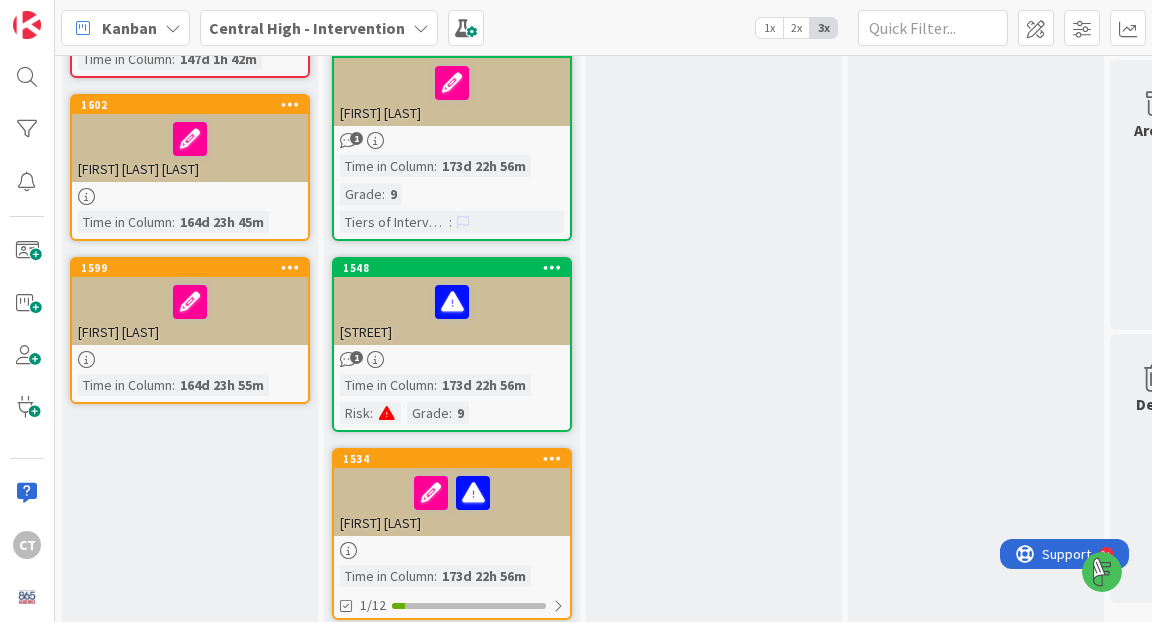 click at bounding box center [452, 302] 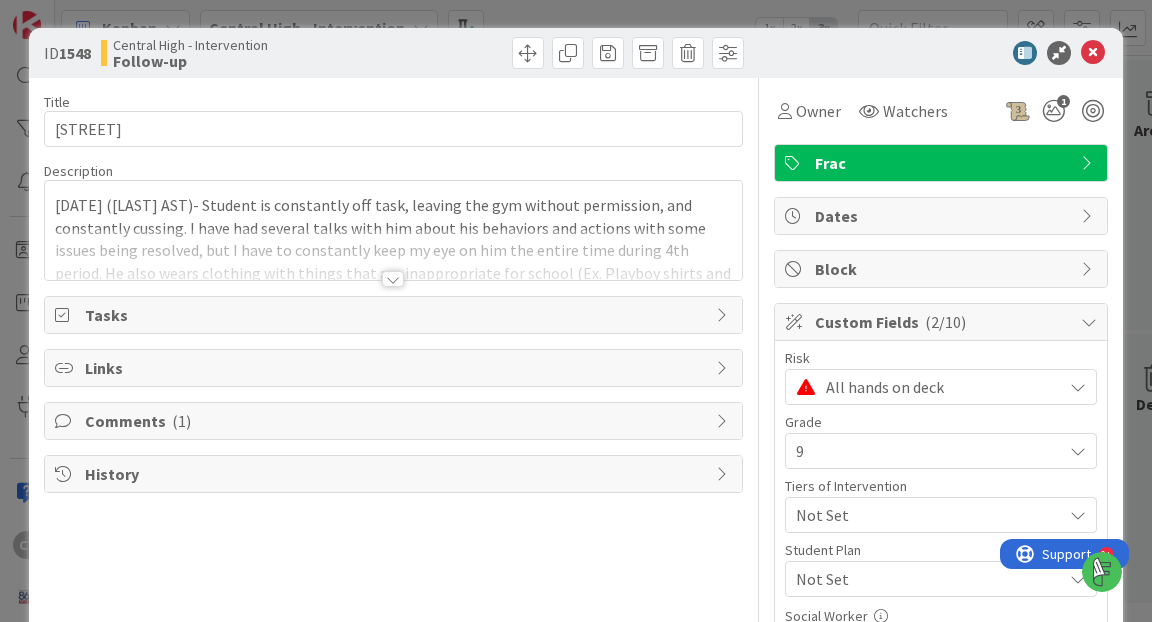 scroll, scrollTop: 0, scrollLeft: 0, axis: both 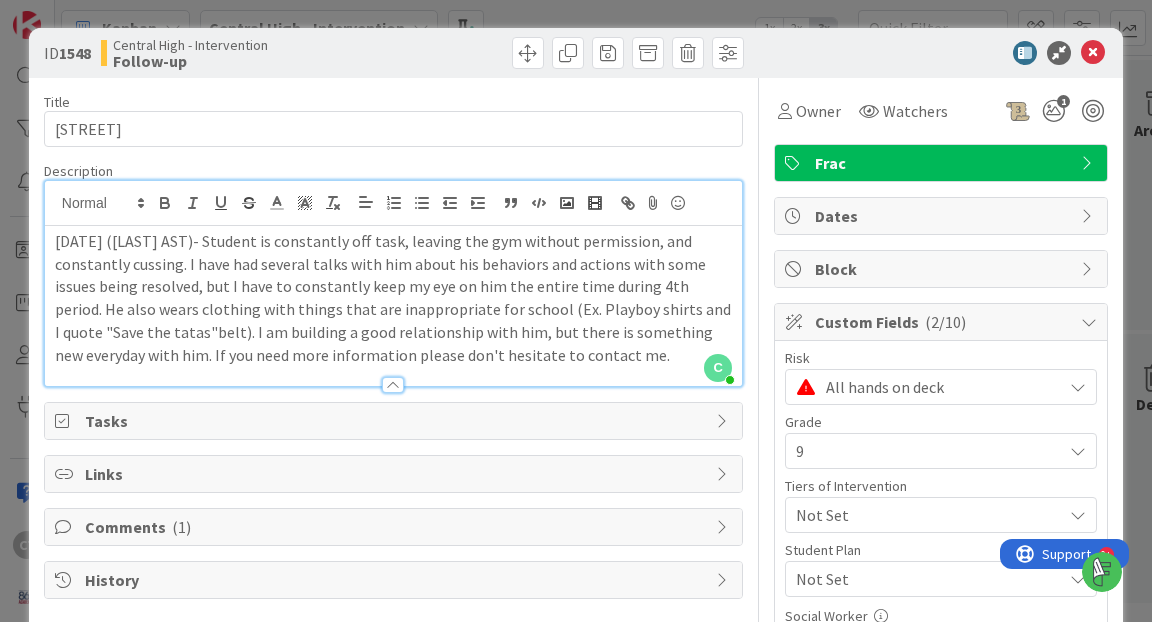 drag, startPoint x: 544, startPoint y: 397, endPoint x: 752, endPoint y: 503, distance: 233.45235 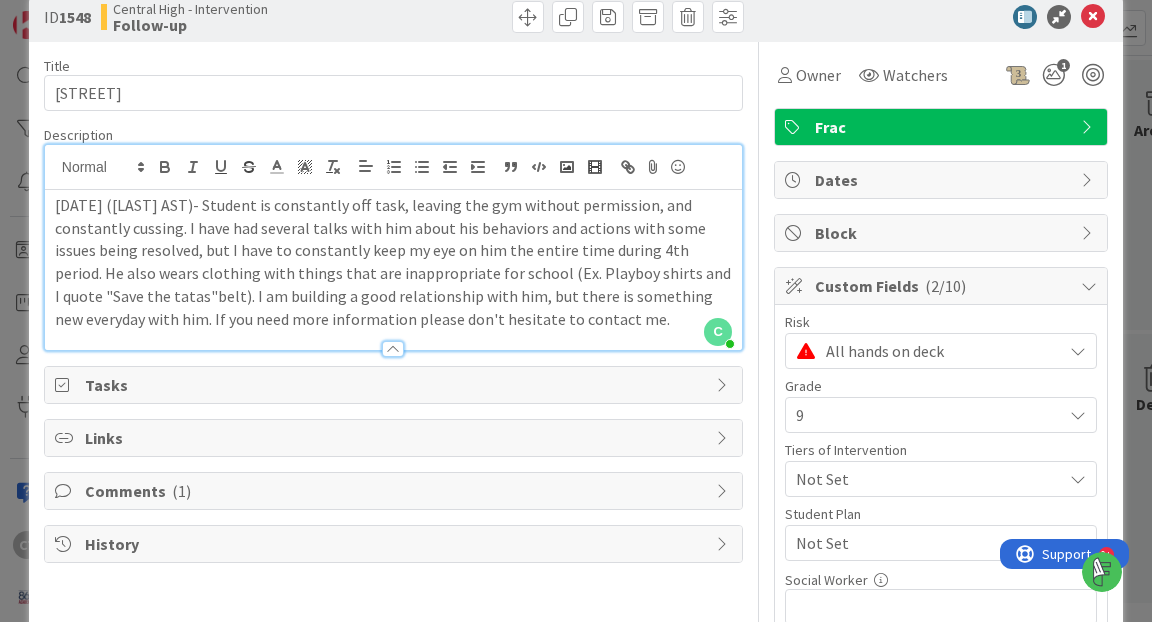 scroll, scrollTop: 0, scrollLeft: 0, axis: both 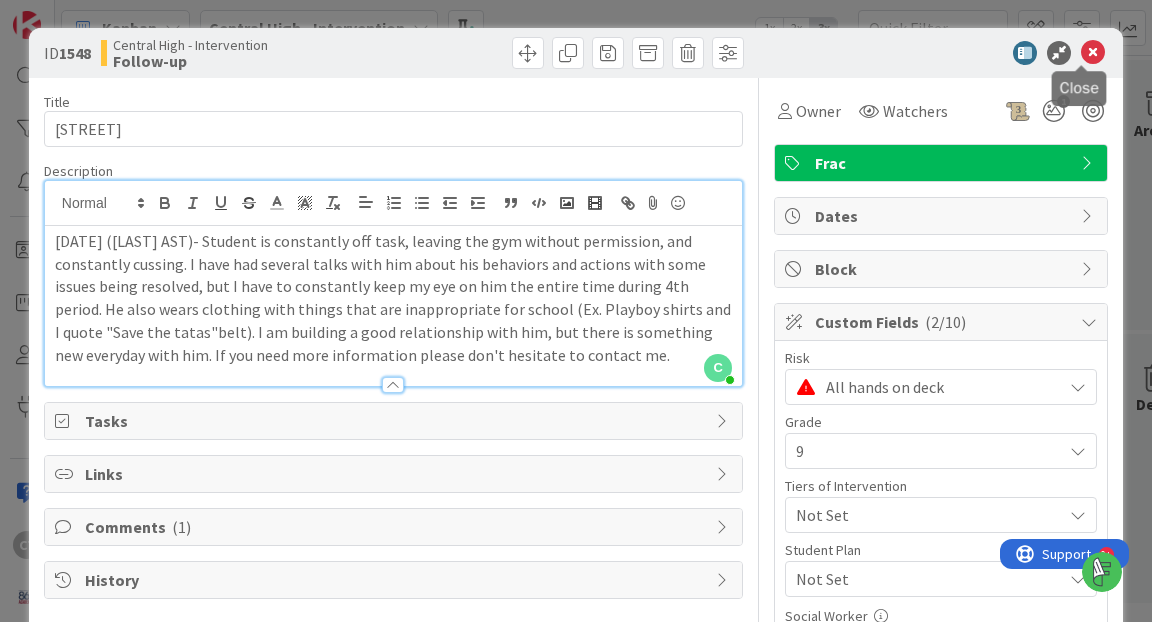 click at bounding box center [1093, 53] 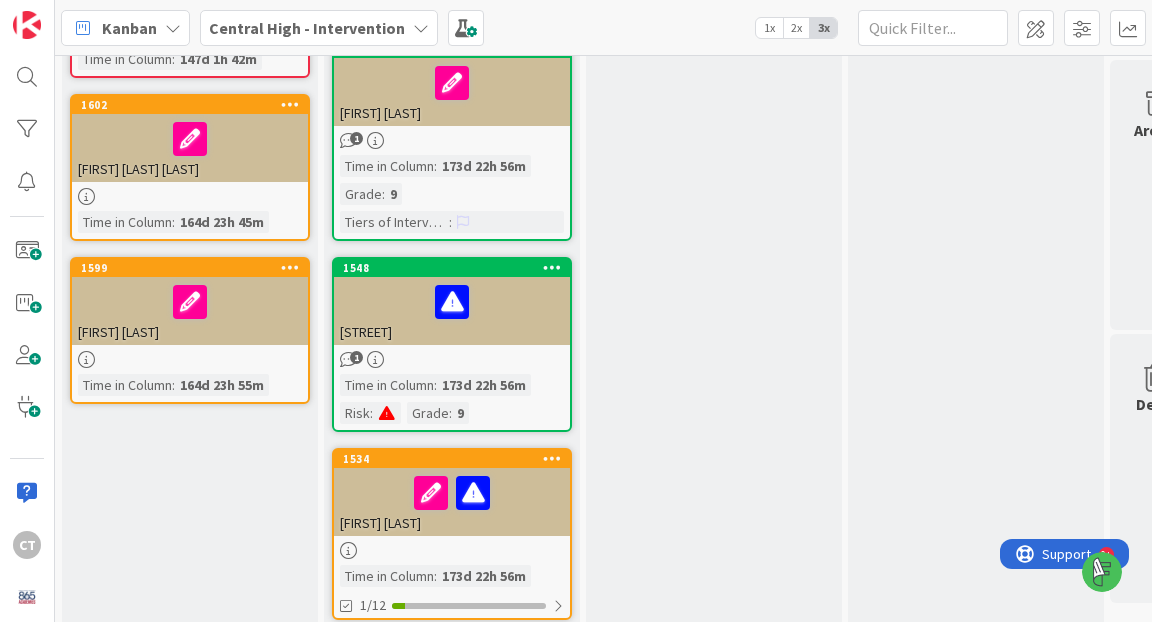 scroll, scrollTop: 0, scrollLeft: 0, axis: both 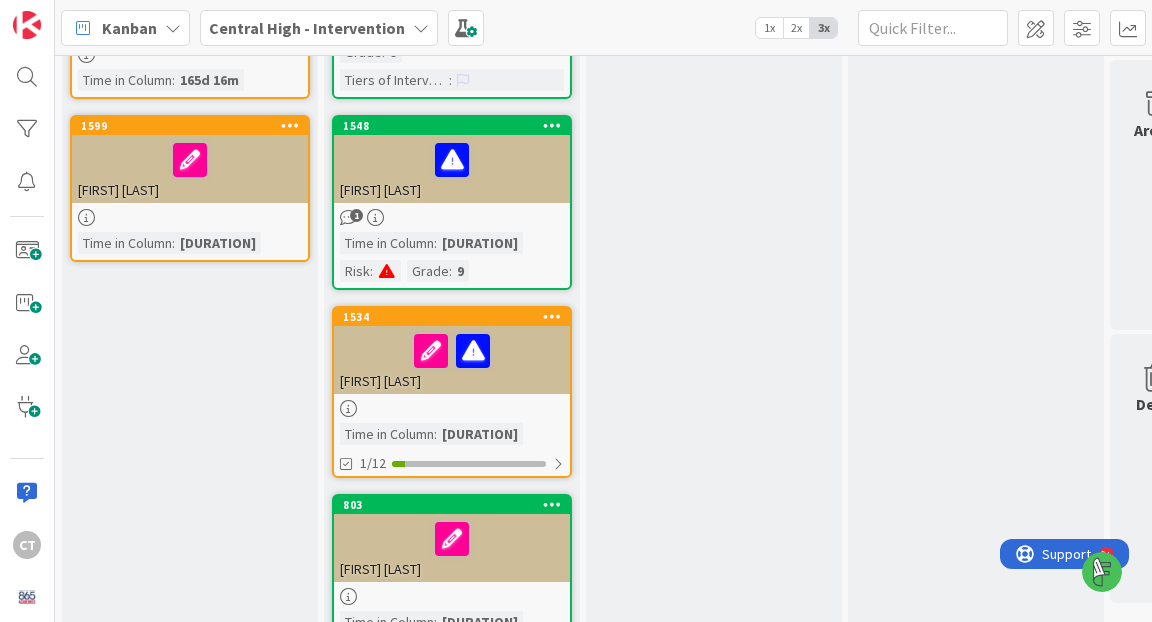 click at bounding box center (452, 351) 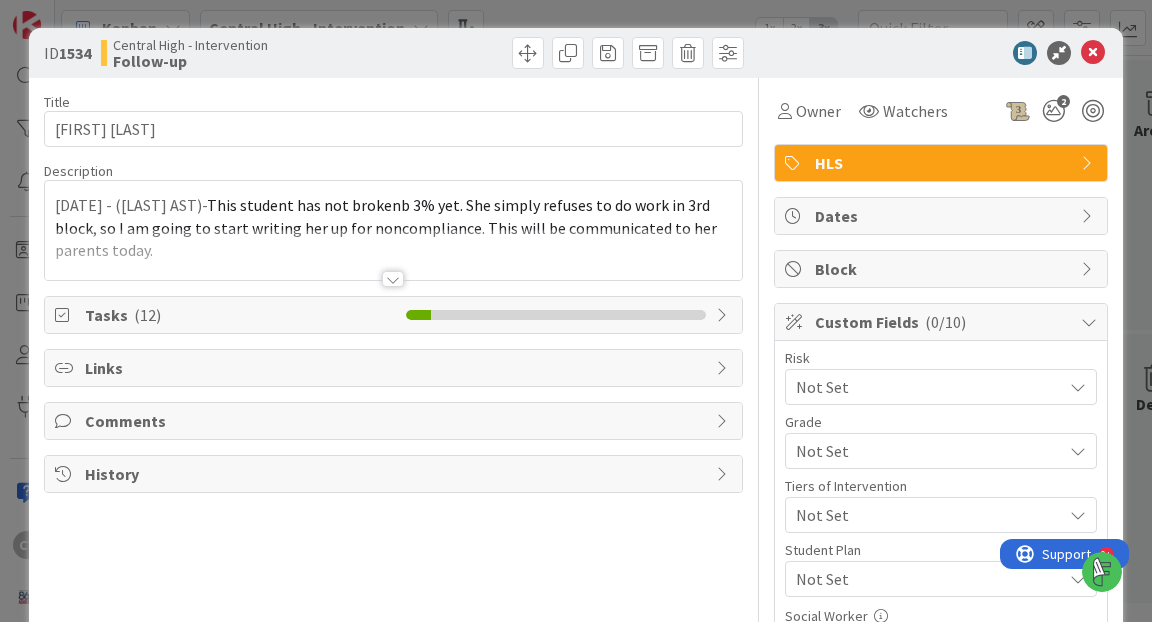 scroll, scrollTop: 0, scrollLeft: 0, axis: both 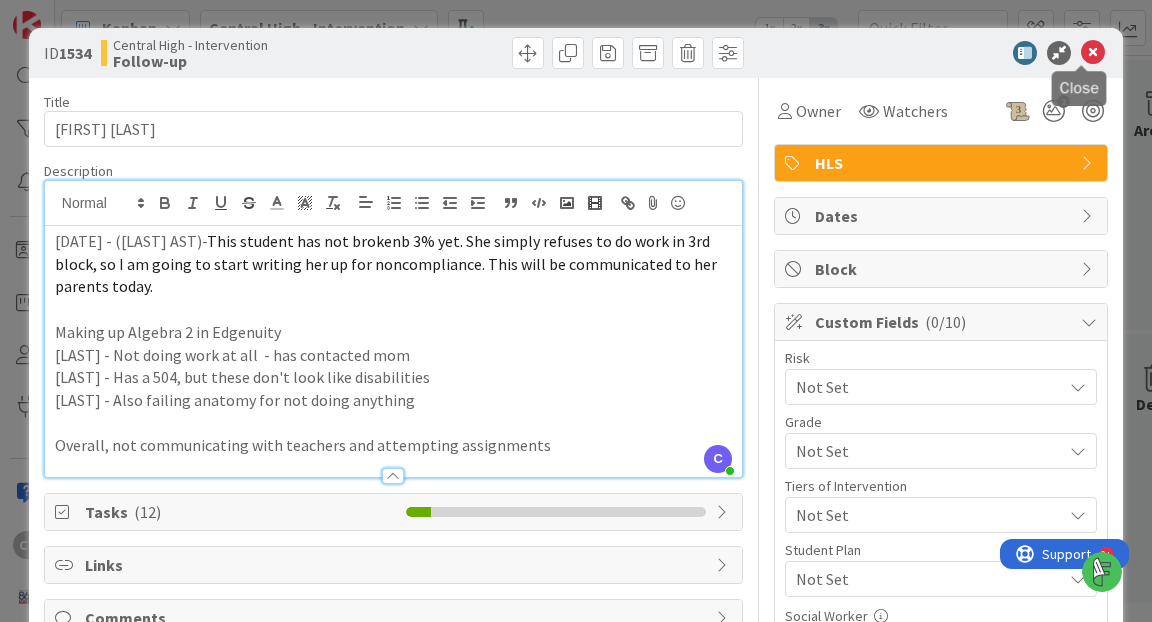click at bounding box center (1093, 53) 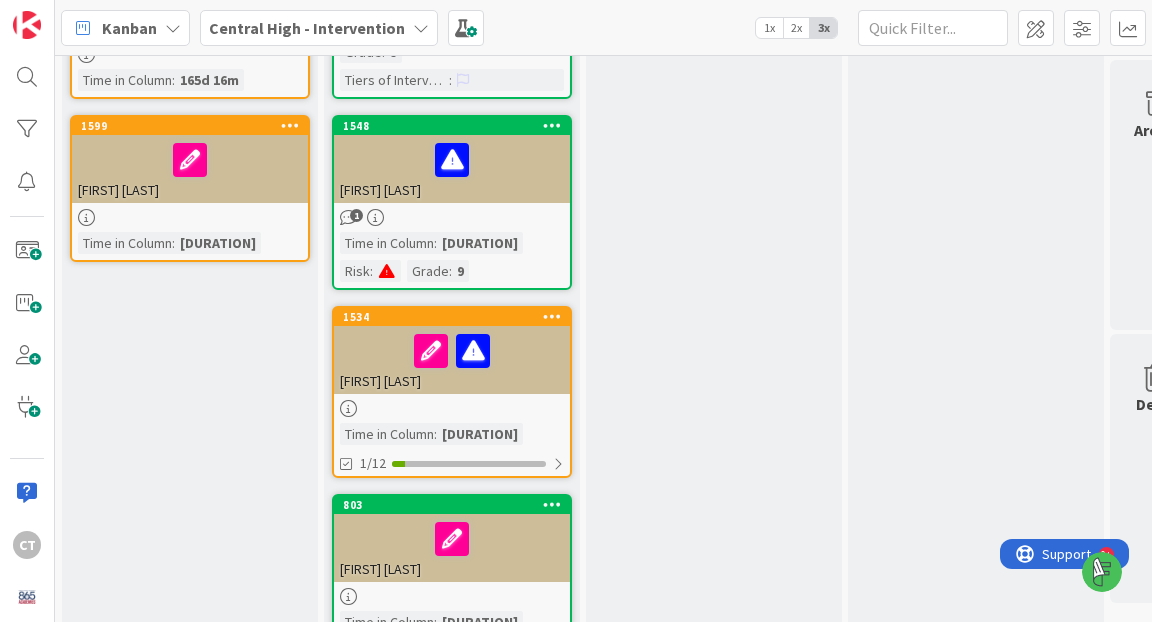 scroll, scrollTop: 0, scrollLeft: 0, axis: both 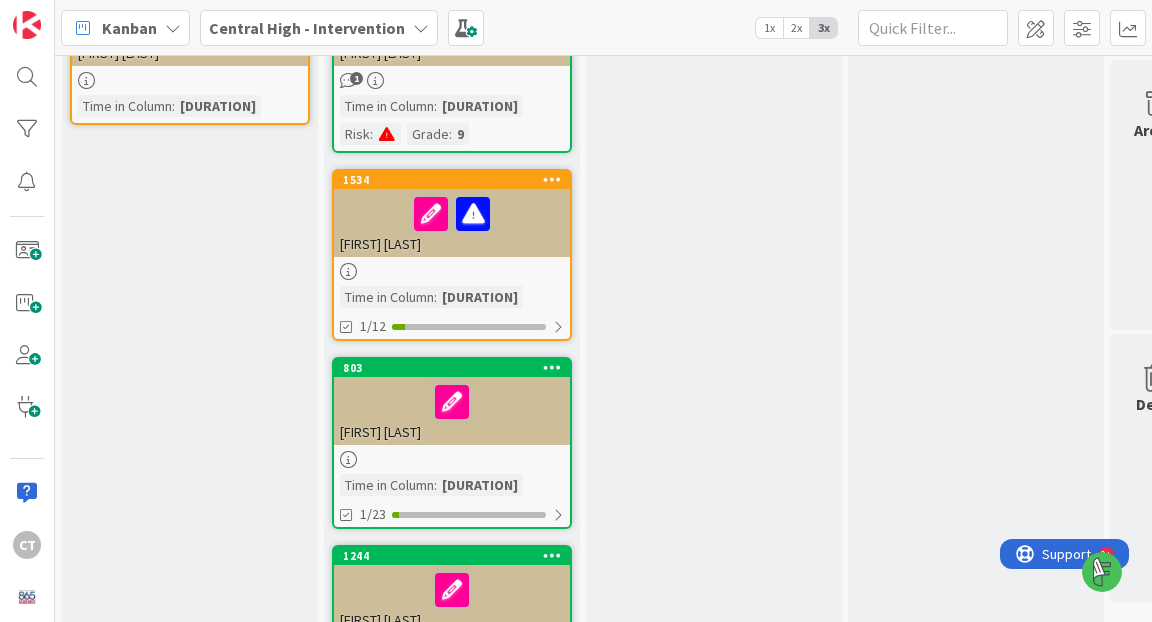 click on "[FIRST] [LAST]" at bounding box center [452, 223] 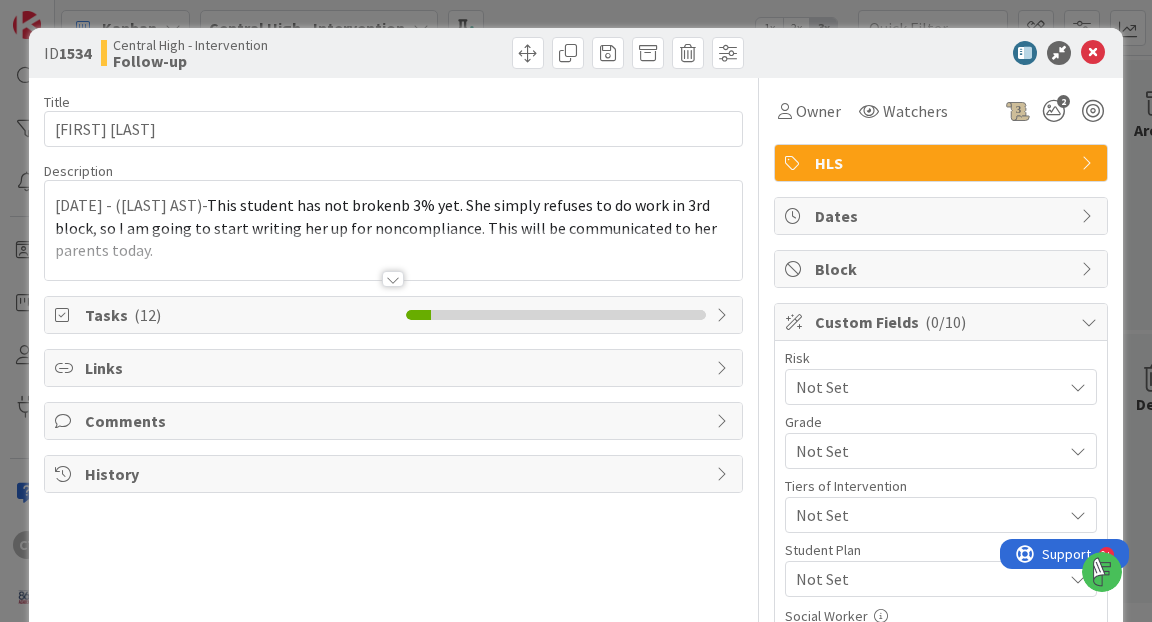 scroll, scrollTop: 0, scrollLeft: 0, axis: both 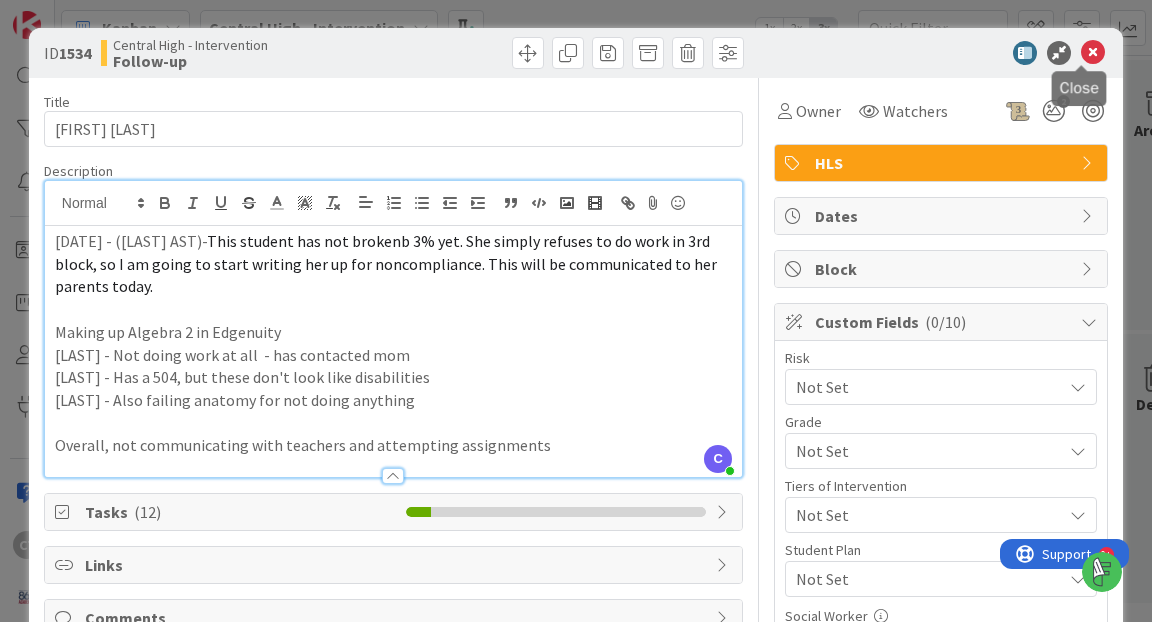 click at bounding box center (1093, 53) 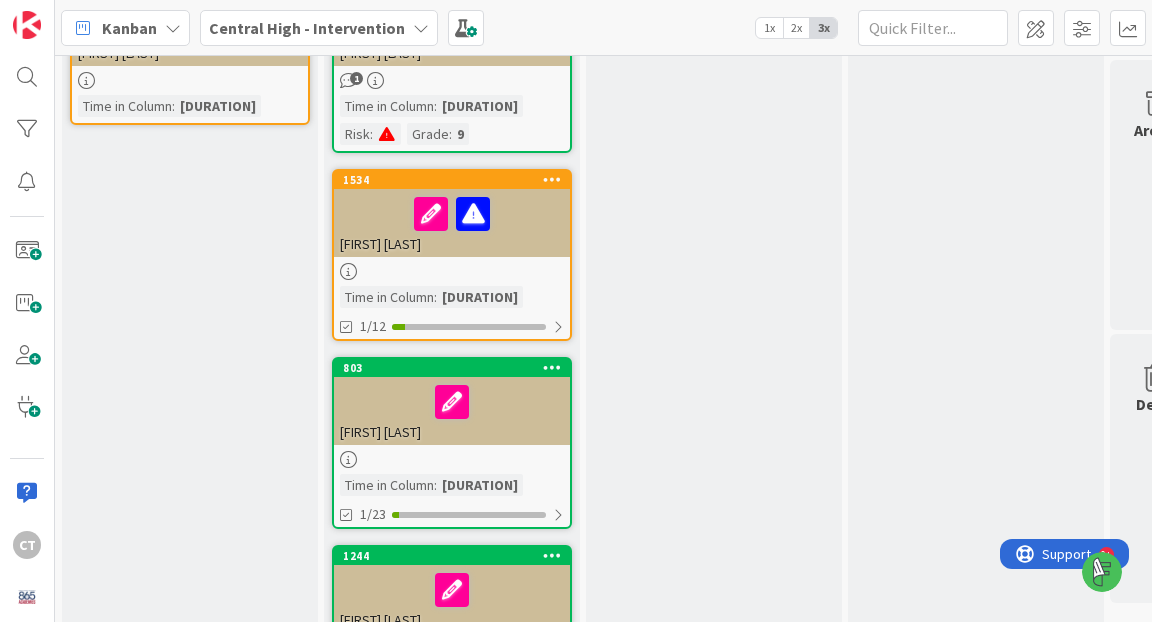 scroll, scrollTop: 0, scrollLeft: 0, axis: both 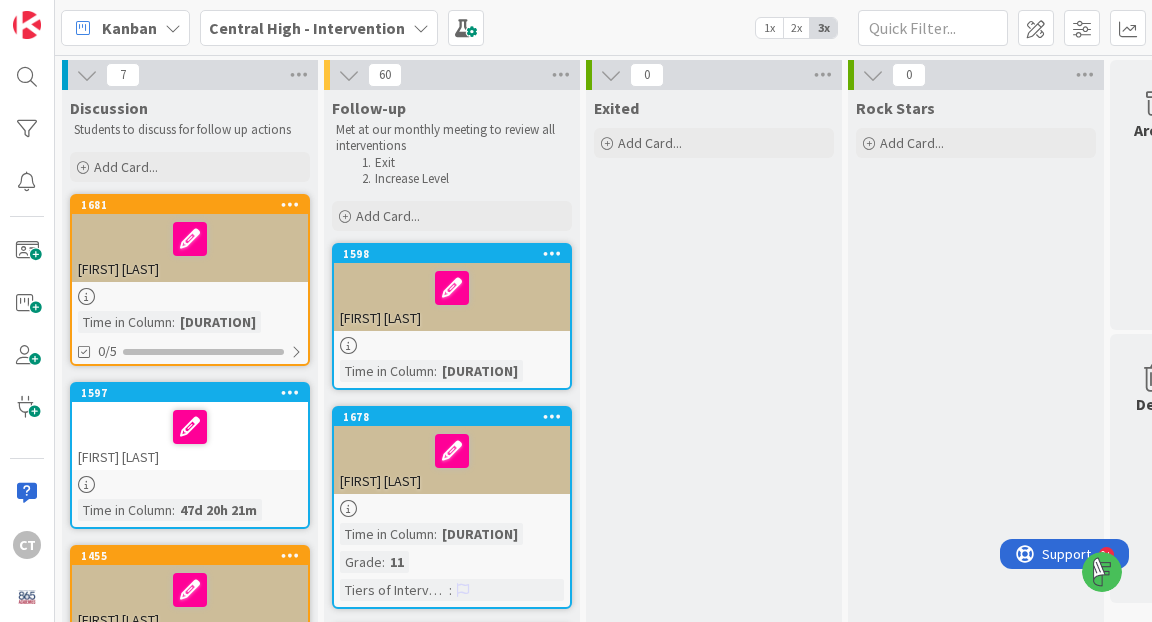 drag, startPoint x: 444, startPoint y: 88, endPoint x: 80, endPoint y: 78, distance: 364.13733 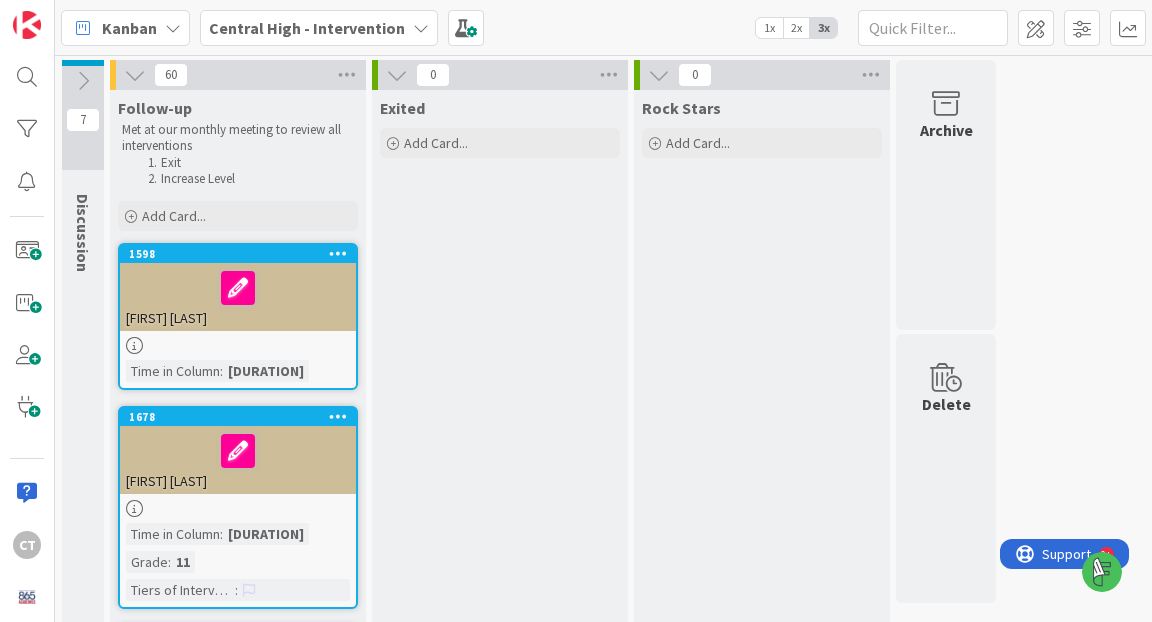 click at bounding box center (83, 81) 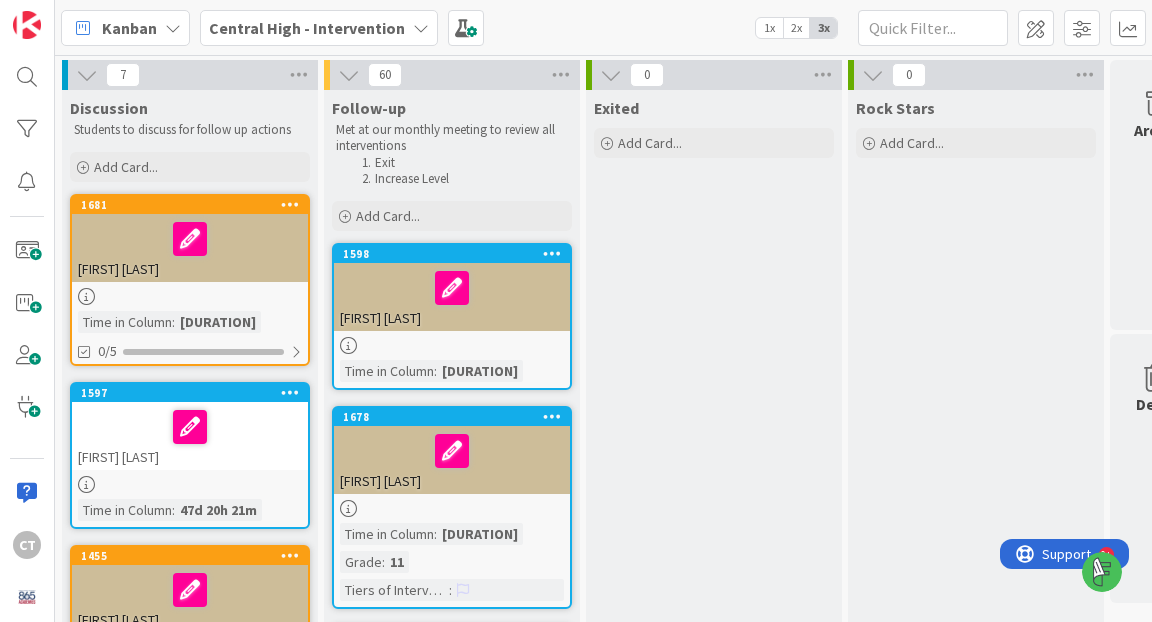 drag, startPoint x: 80, startPoint y: 78, endPoint x: 69, endPoint y: 73, distance: 12.083046 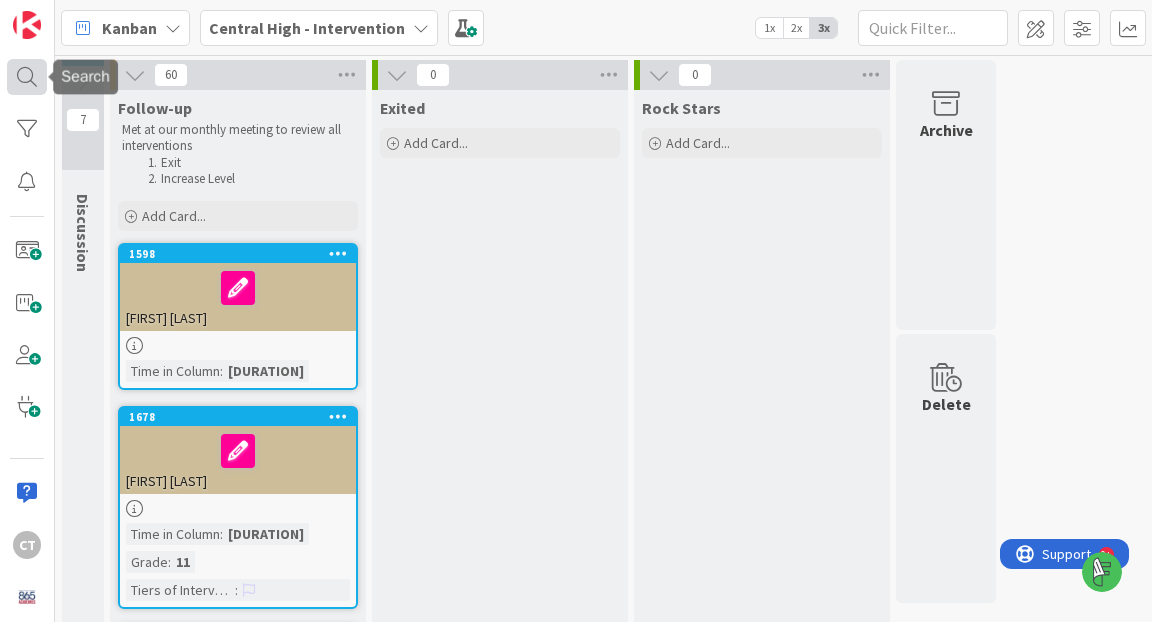 click at bounding box center (27, 77) 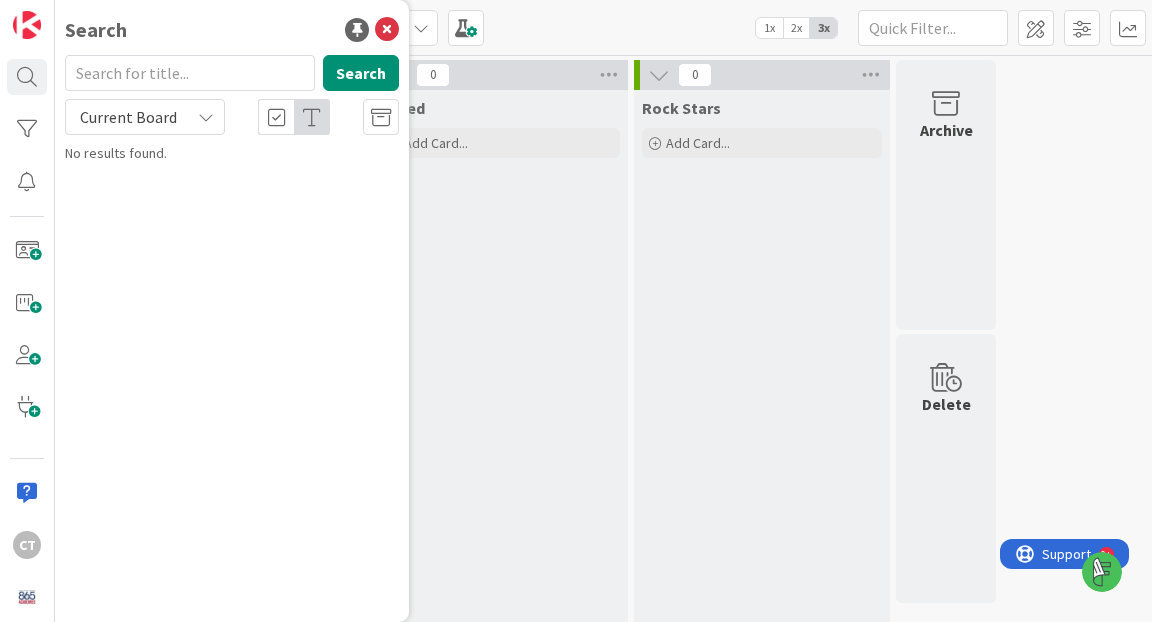 click on "Current Board" at bounding box center [128, 117] 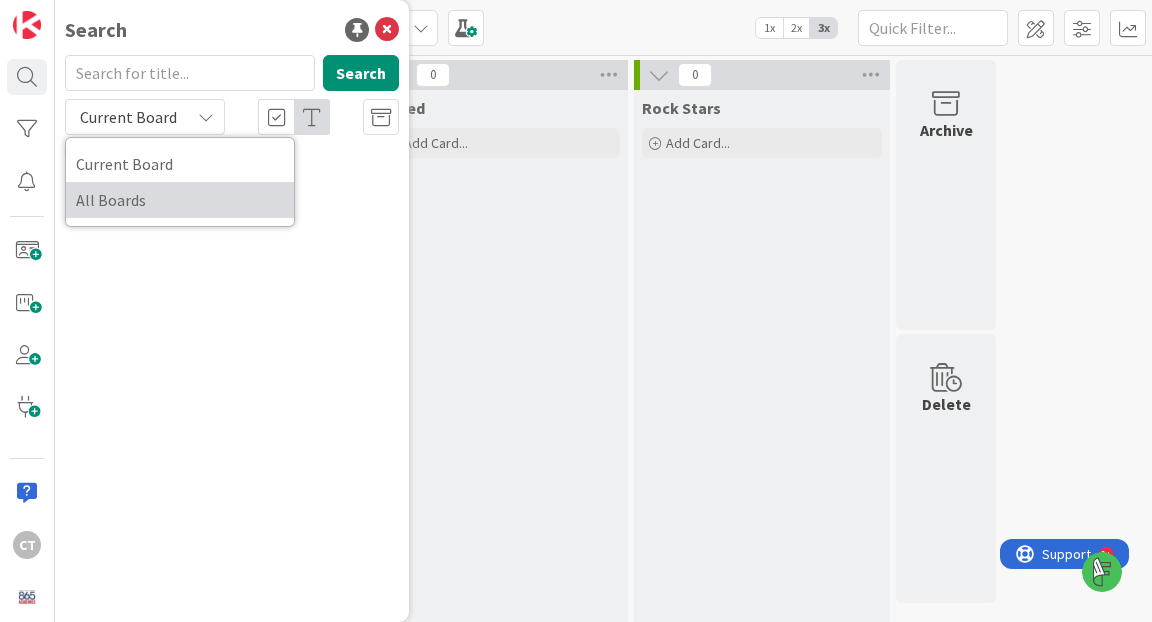 click on "All Boards" at bounding box center (180, 200) 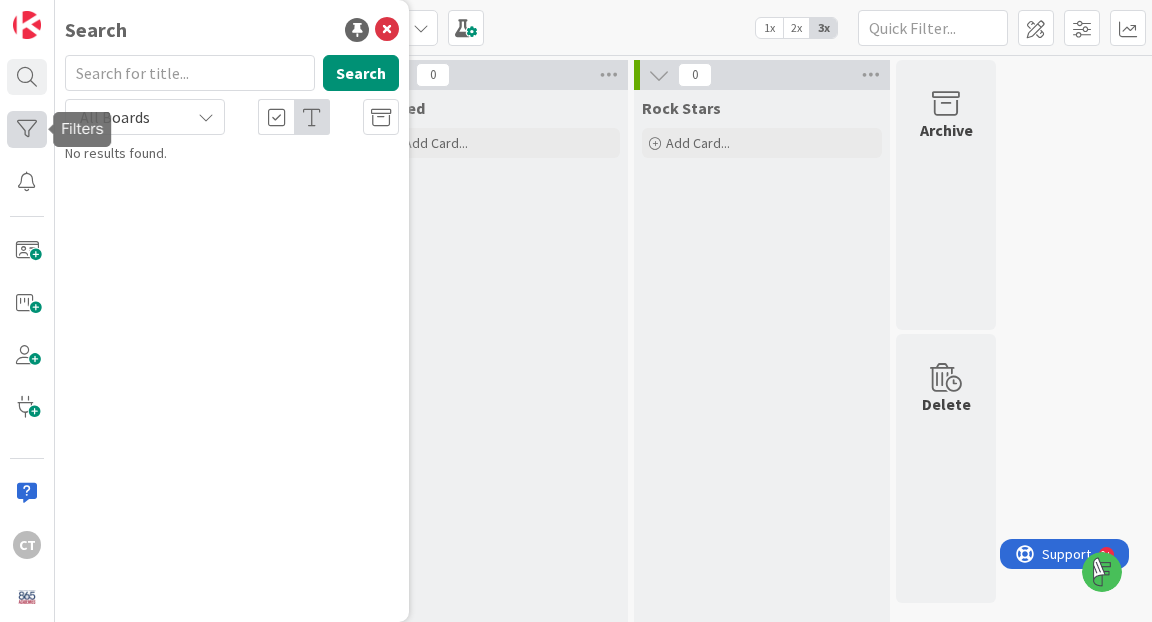 click at bounding box center [27, 129] 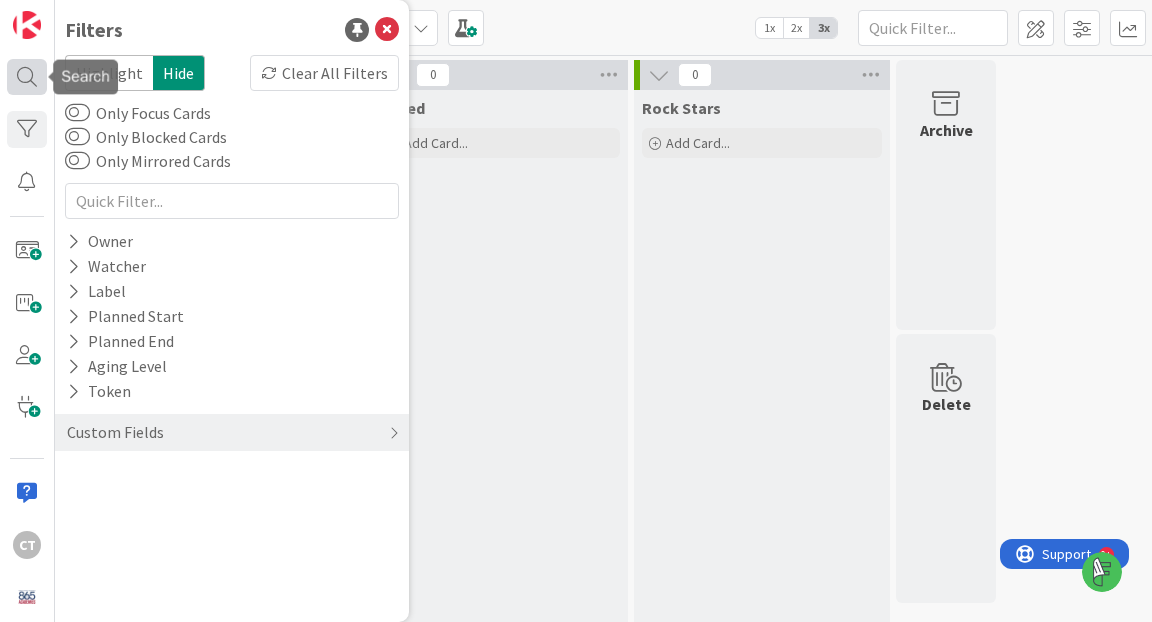 click at bounding box center (27, 77) 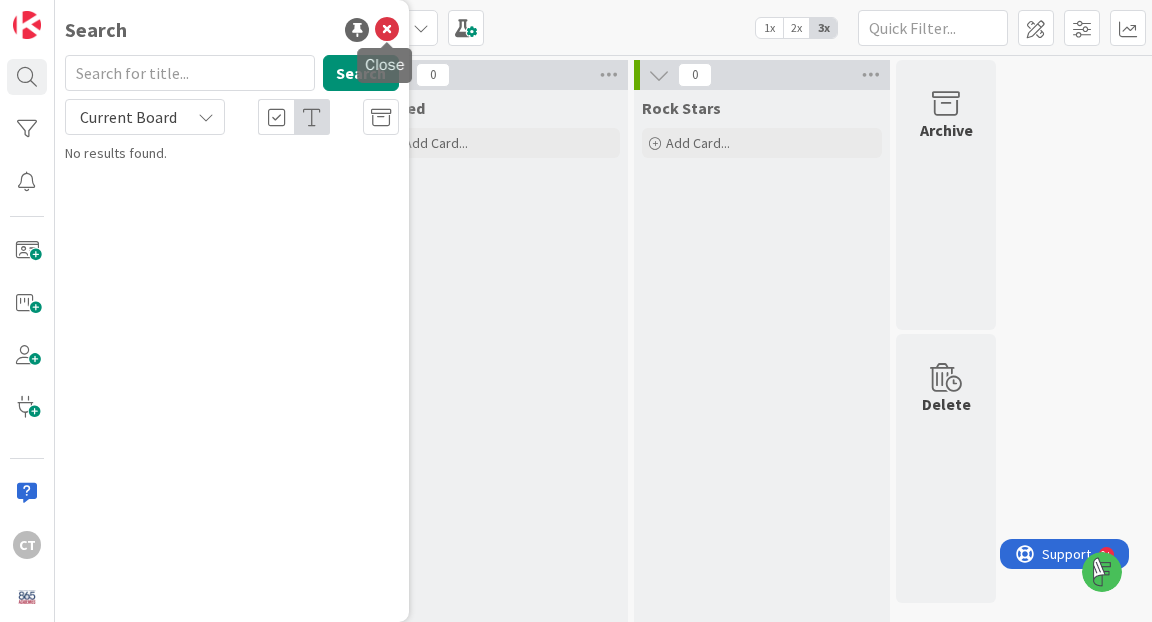 click at bounding box center [387, 30] 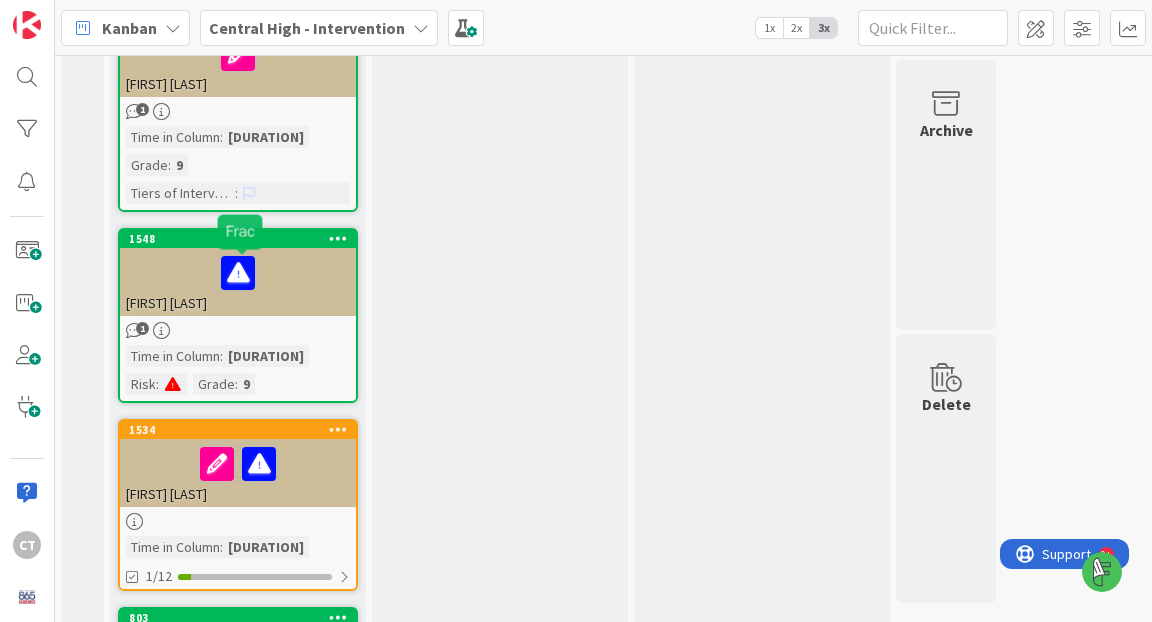 scroll, scrollTop: 1047, scrollLeft: 0, axis: vertical 